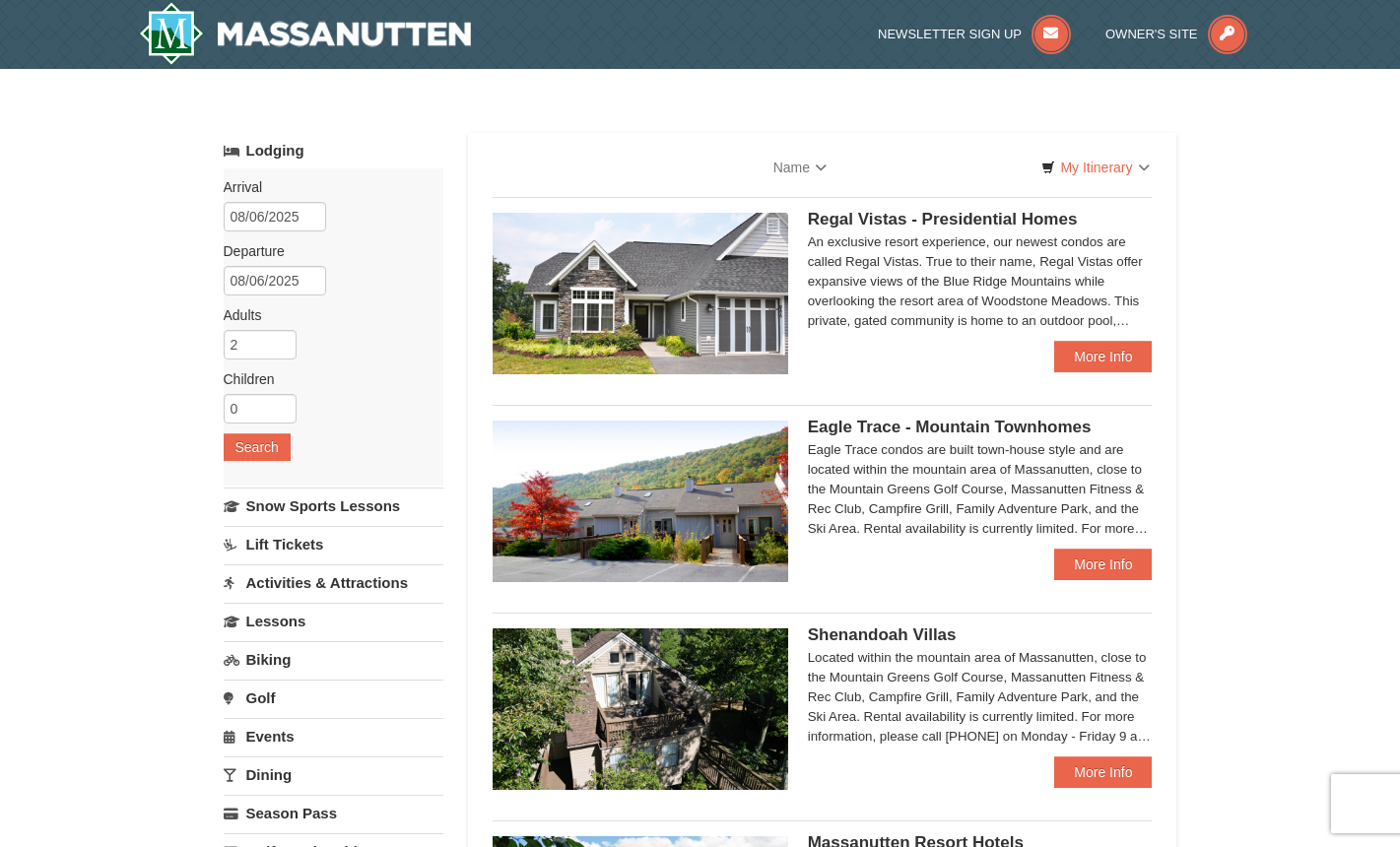 type 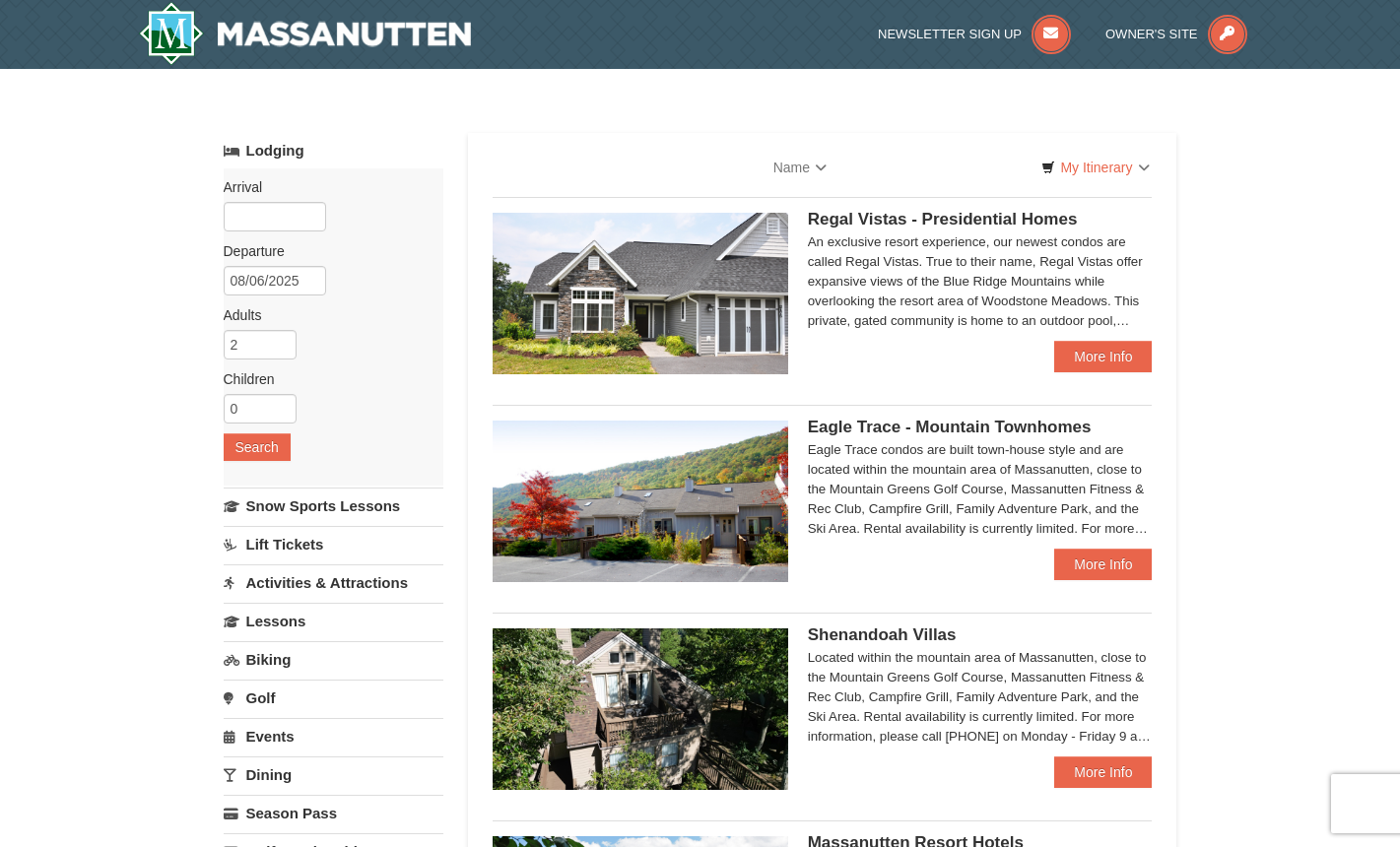 type 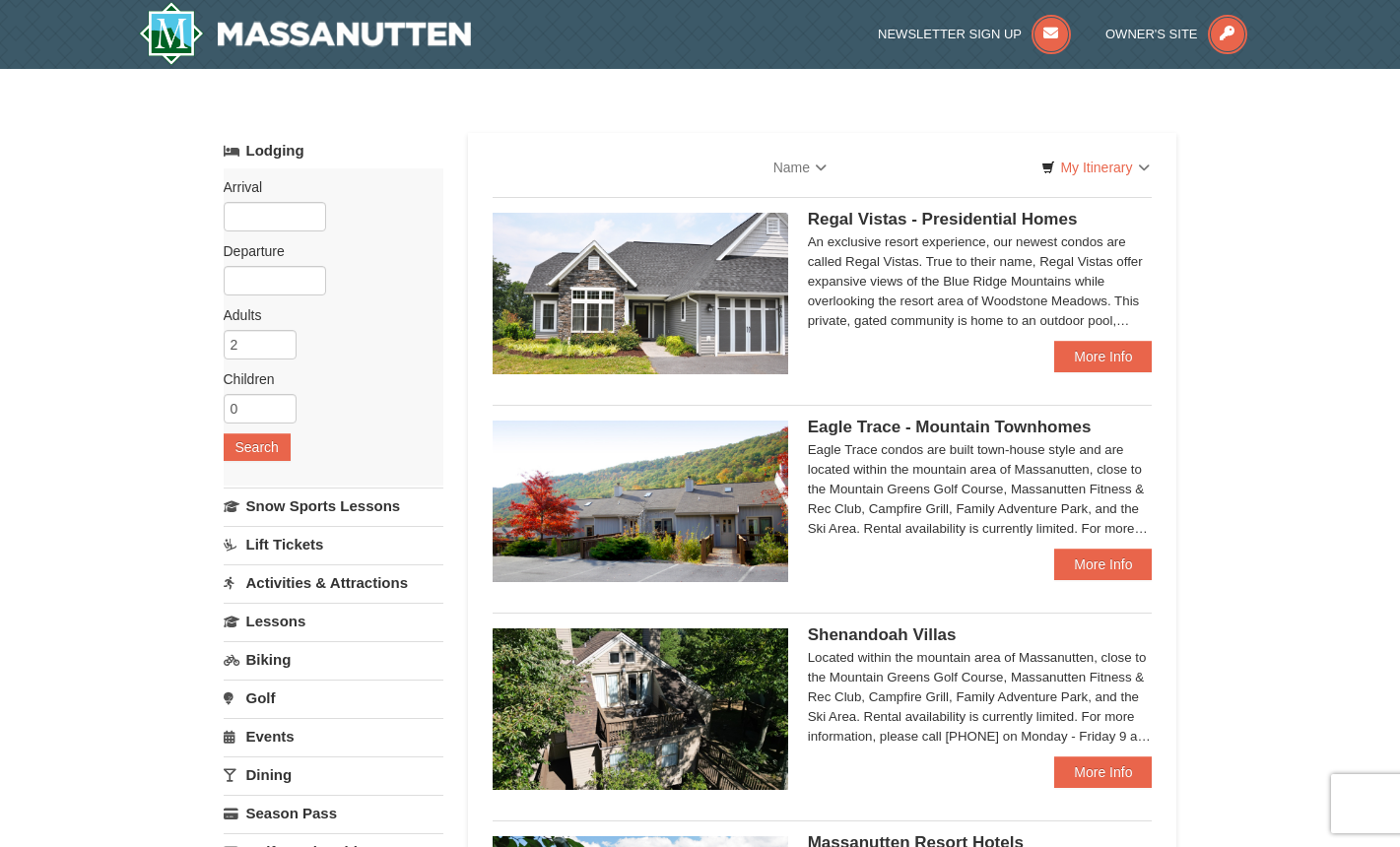 scroll, scrollTop: 0, scrollLeft: 0, axis: both 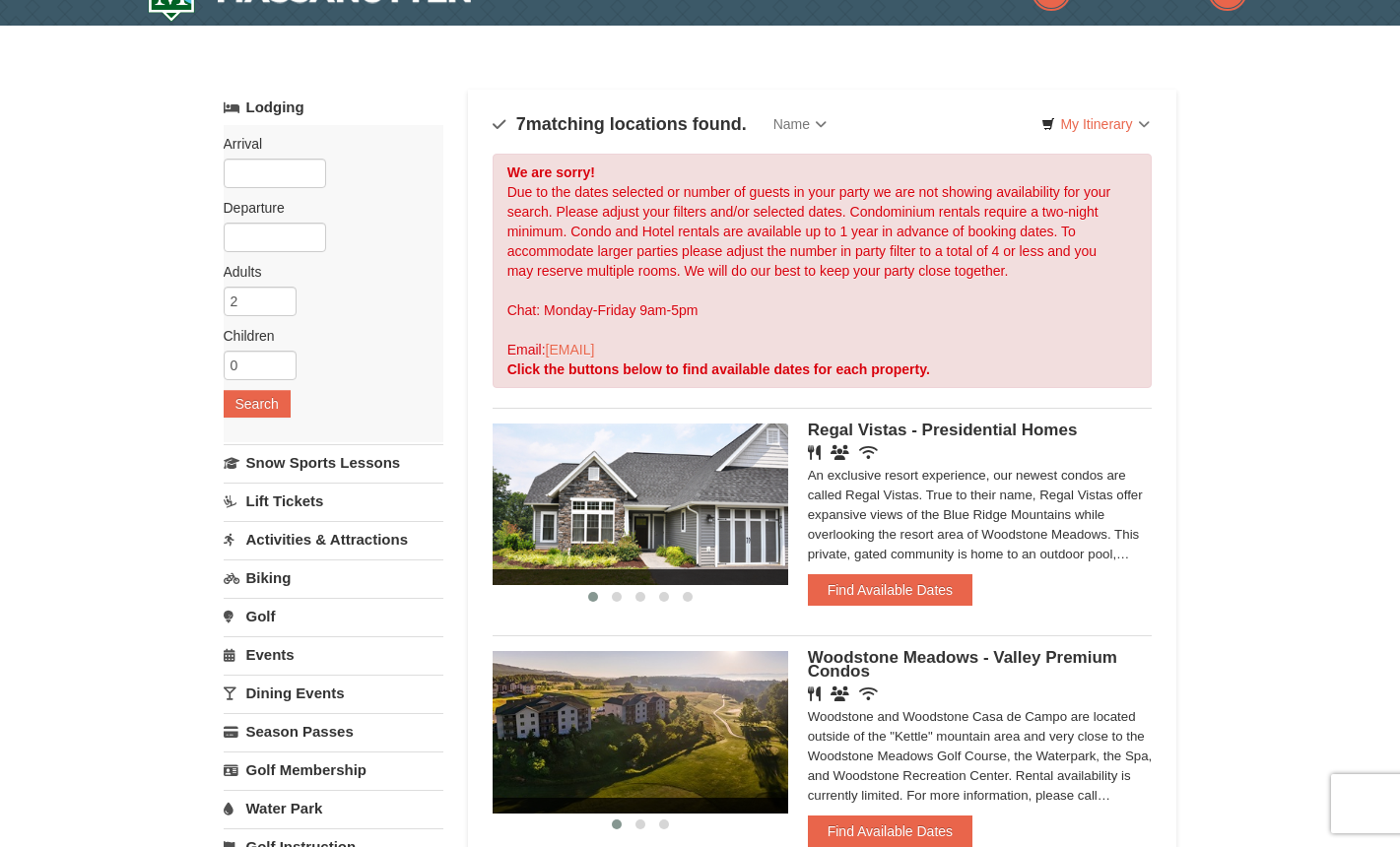 click on "Arrival Please format dates MM/DD/YYYY Please format dates MM/DD/YYYY" at bounding box center [326, 144] 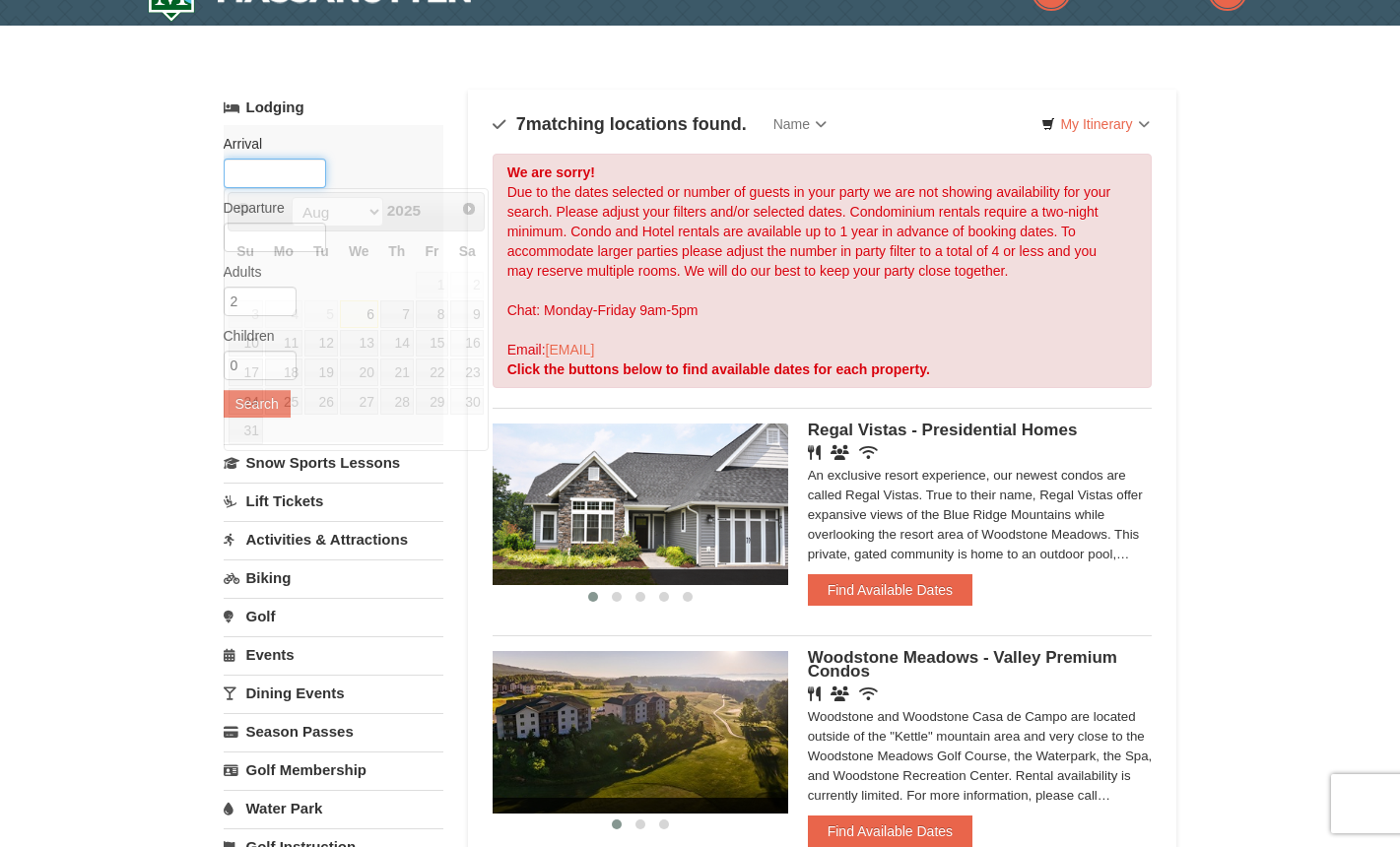 click at bounding box center [275, 173] 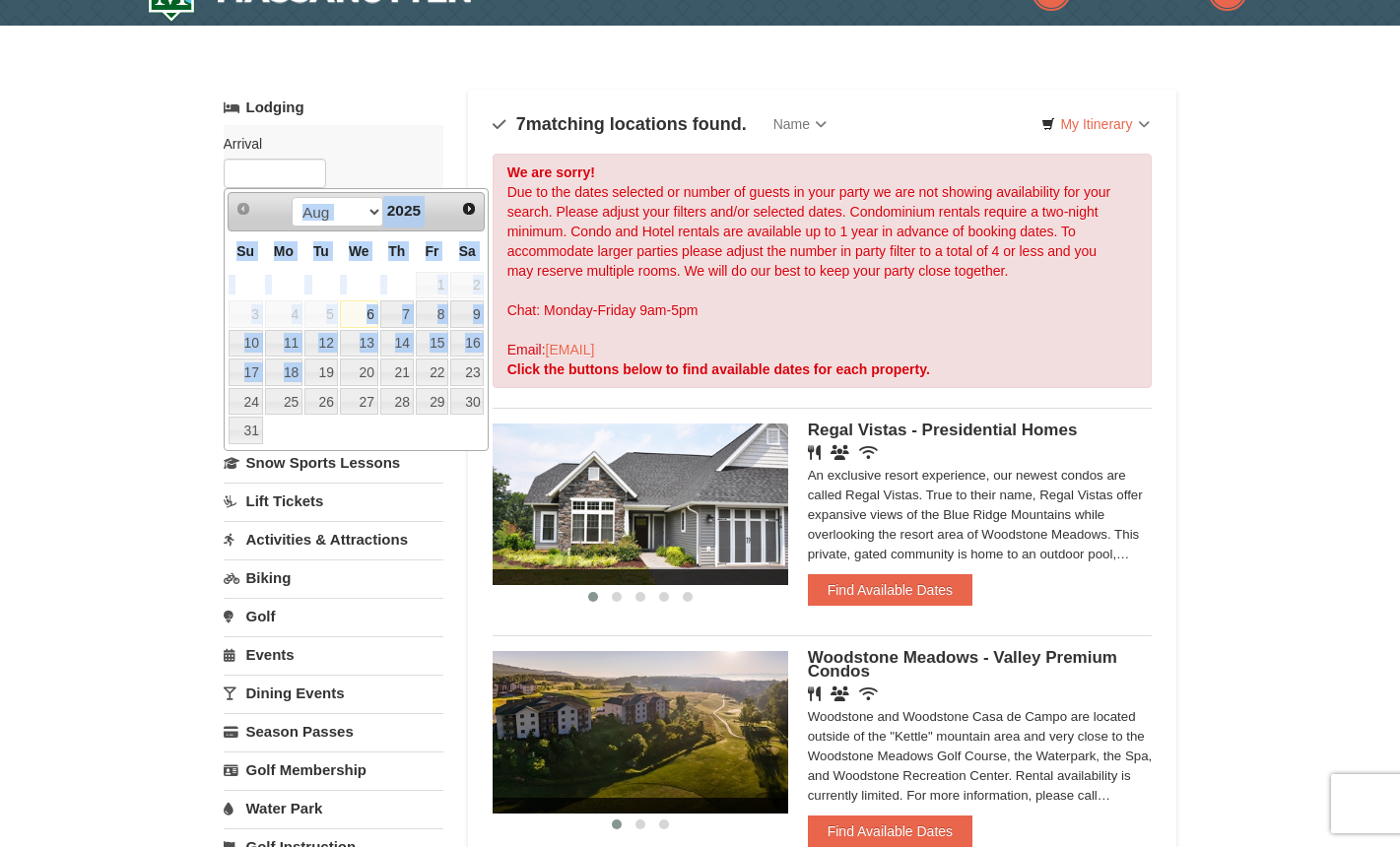 drag, startPoint x: 464, startPoint y: 209, endPoint x: 313, endPoint y: 362, distance: 214.96511 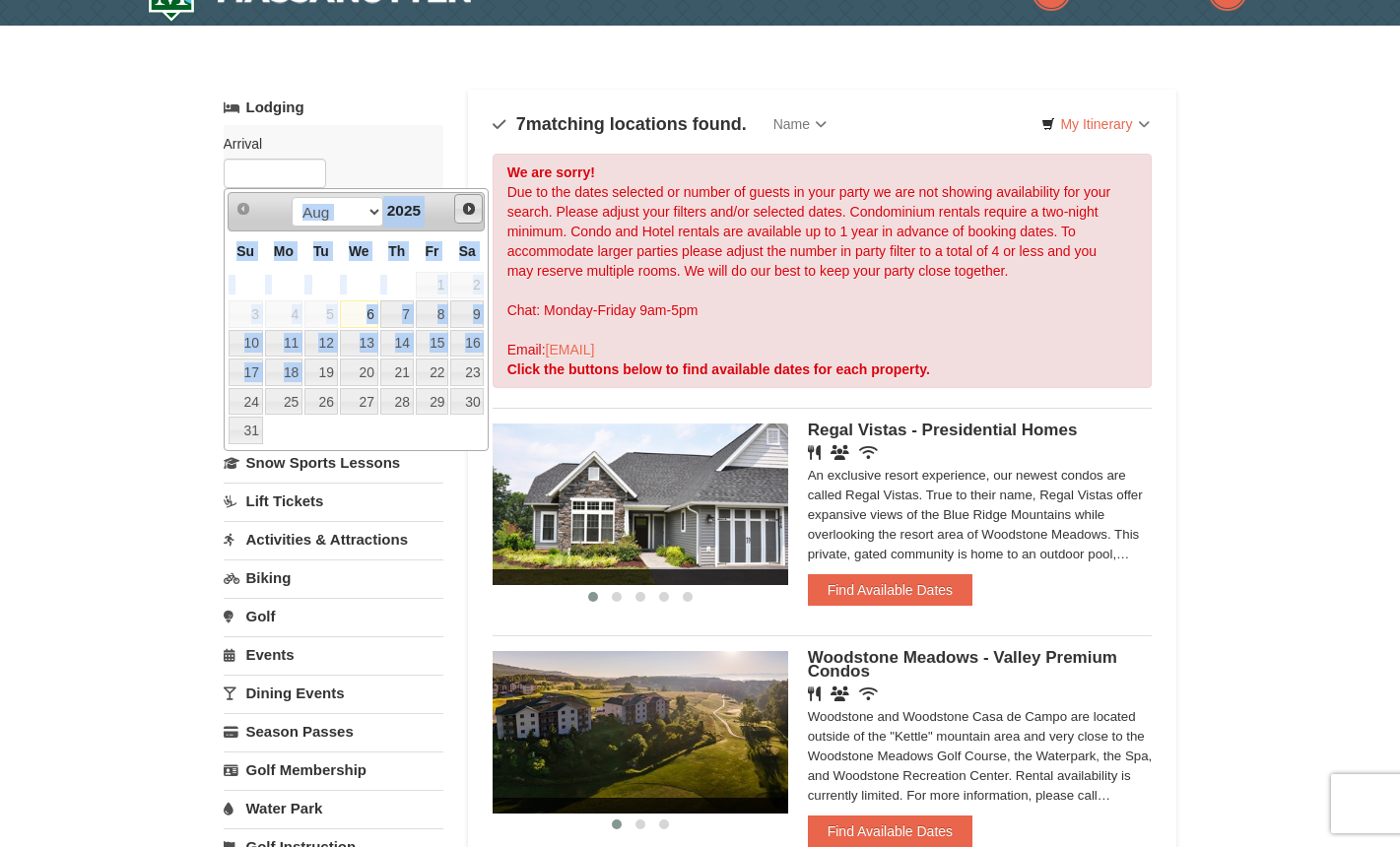 click on "Next" at bounding box center (469, 209) 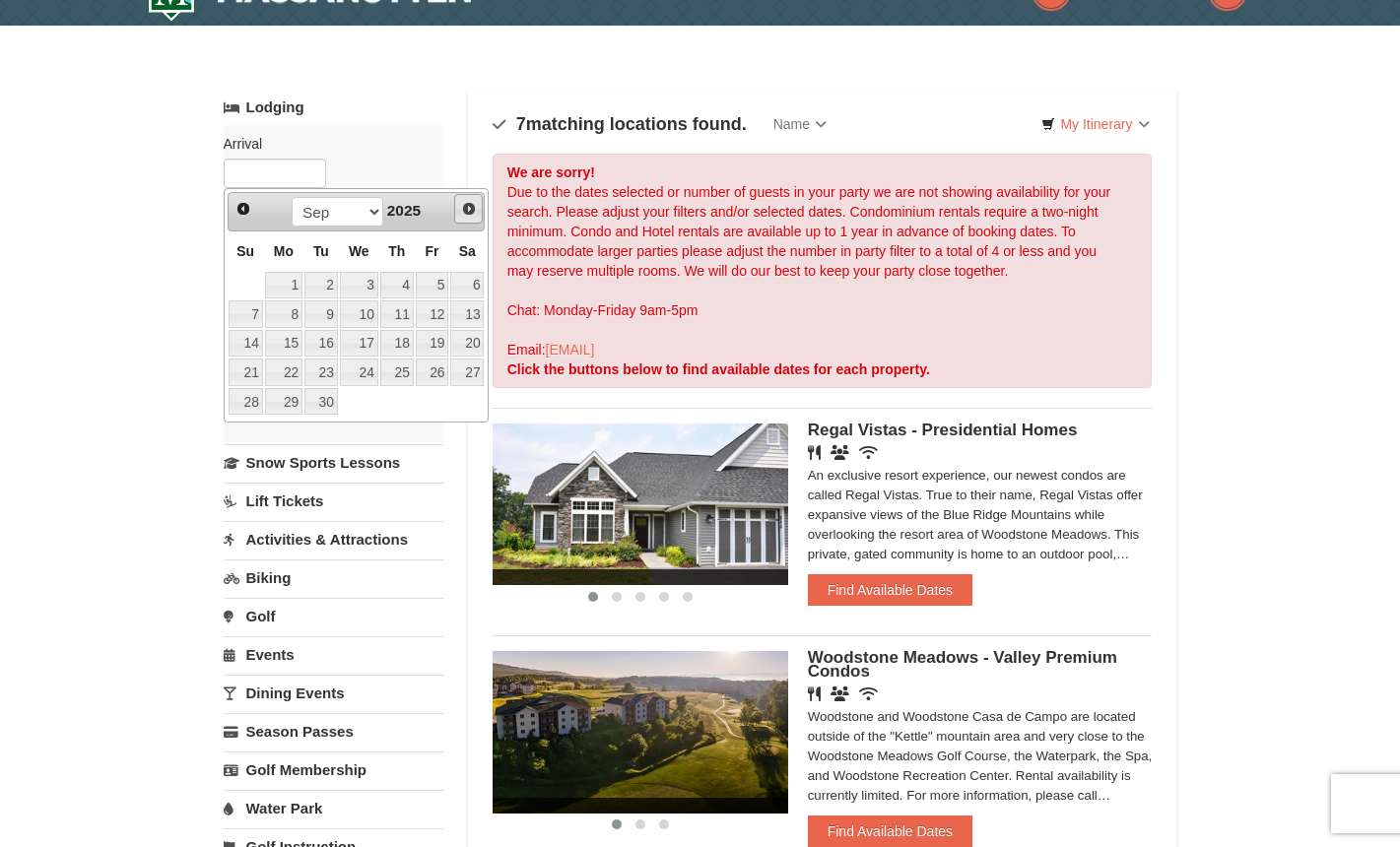 click on "Next" at bounding box center [469, 209] 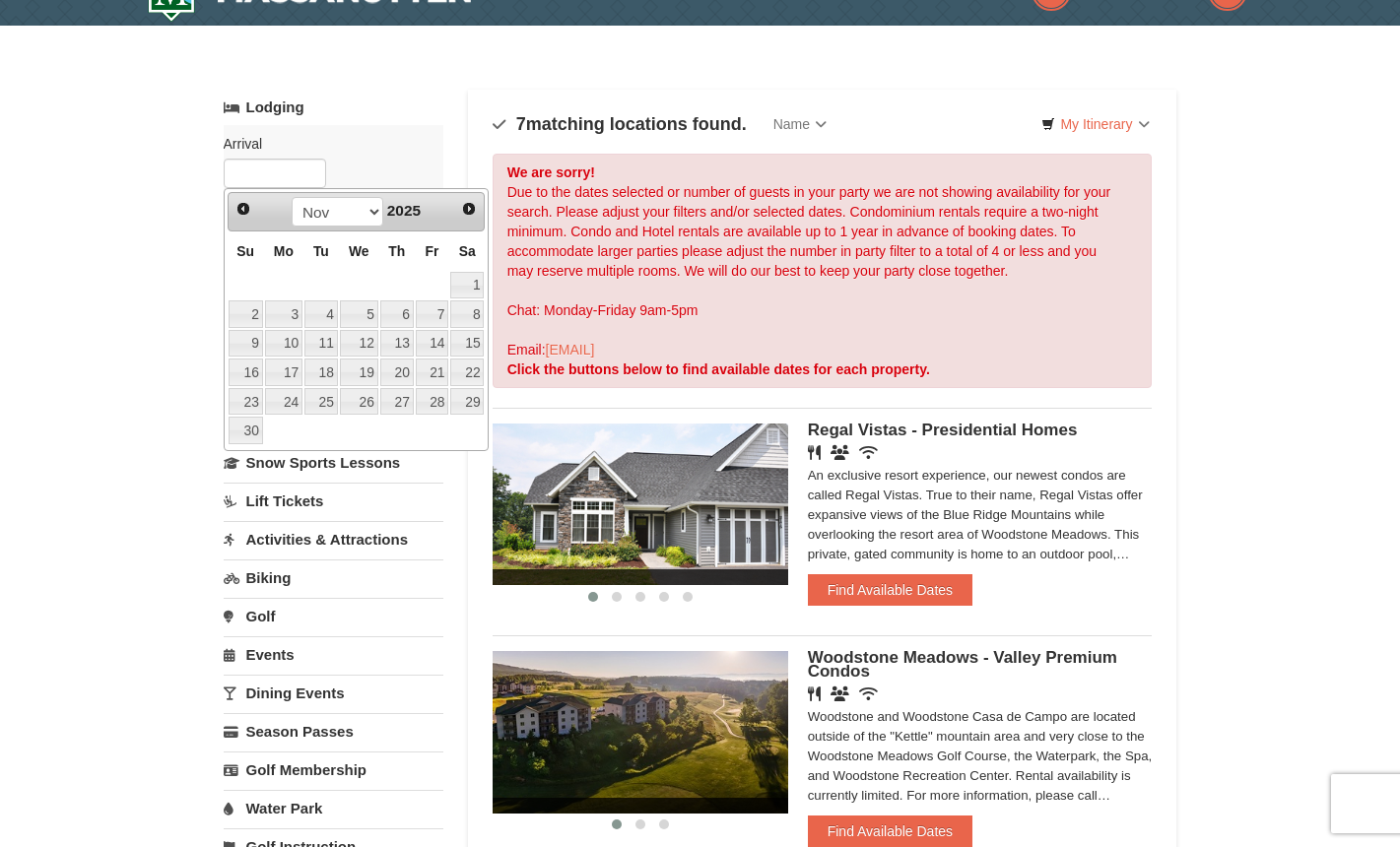 click on "Next" at bounding box center (469, 209) 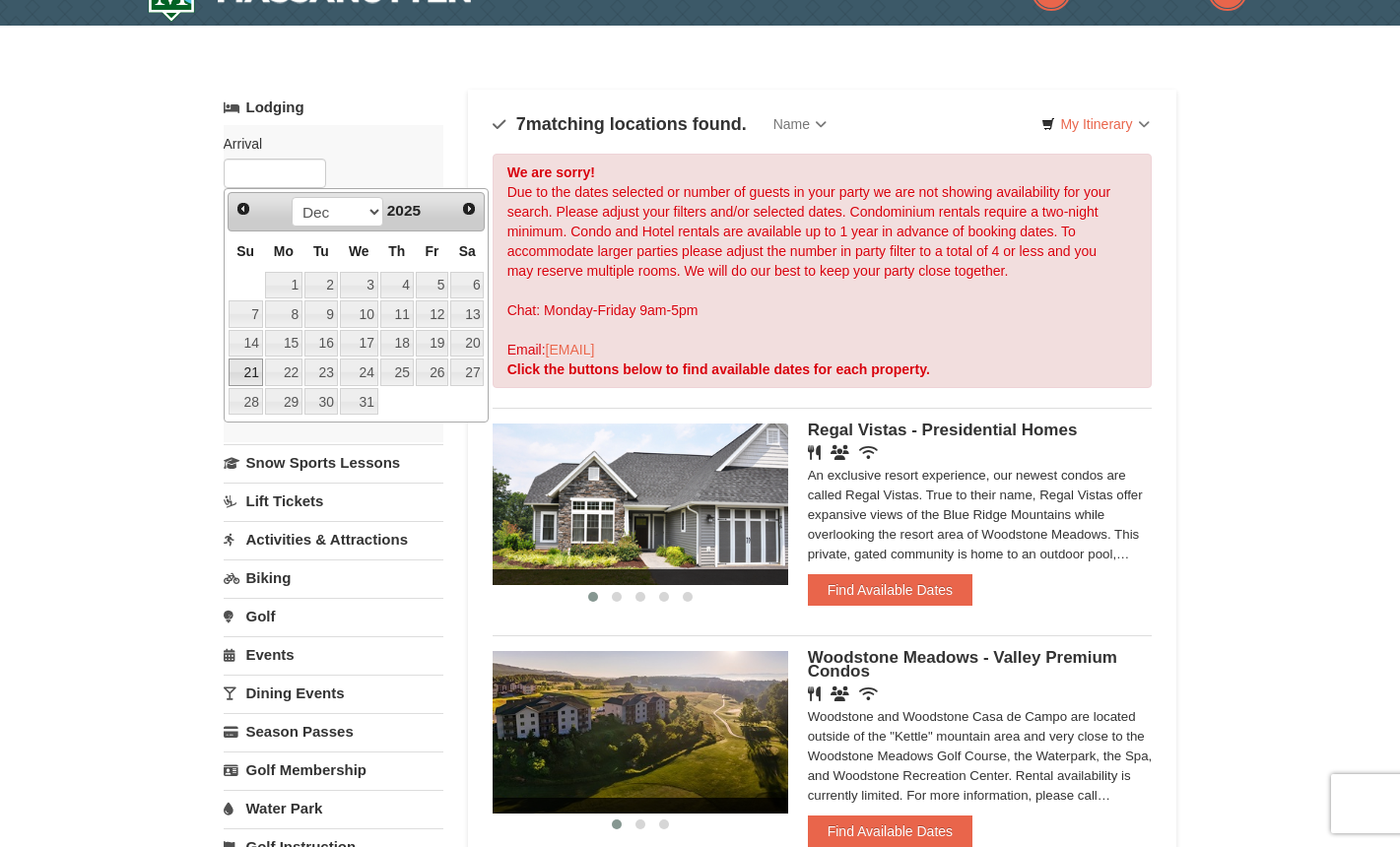 click on "21" at bounding box center (245, 372) 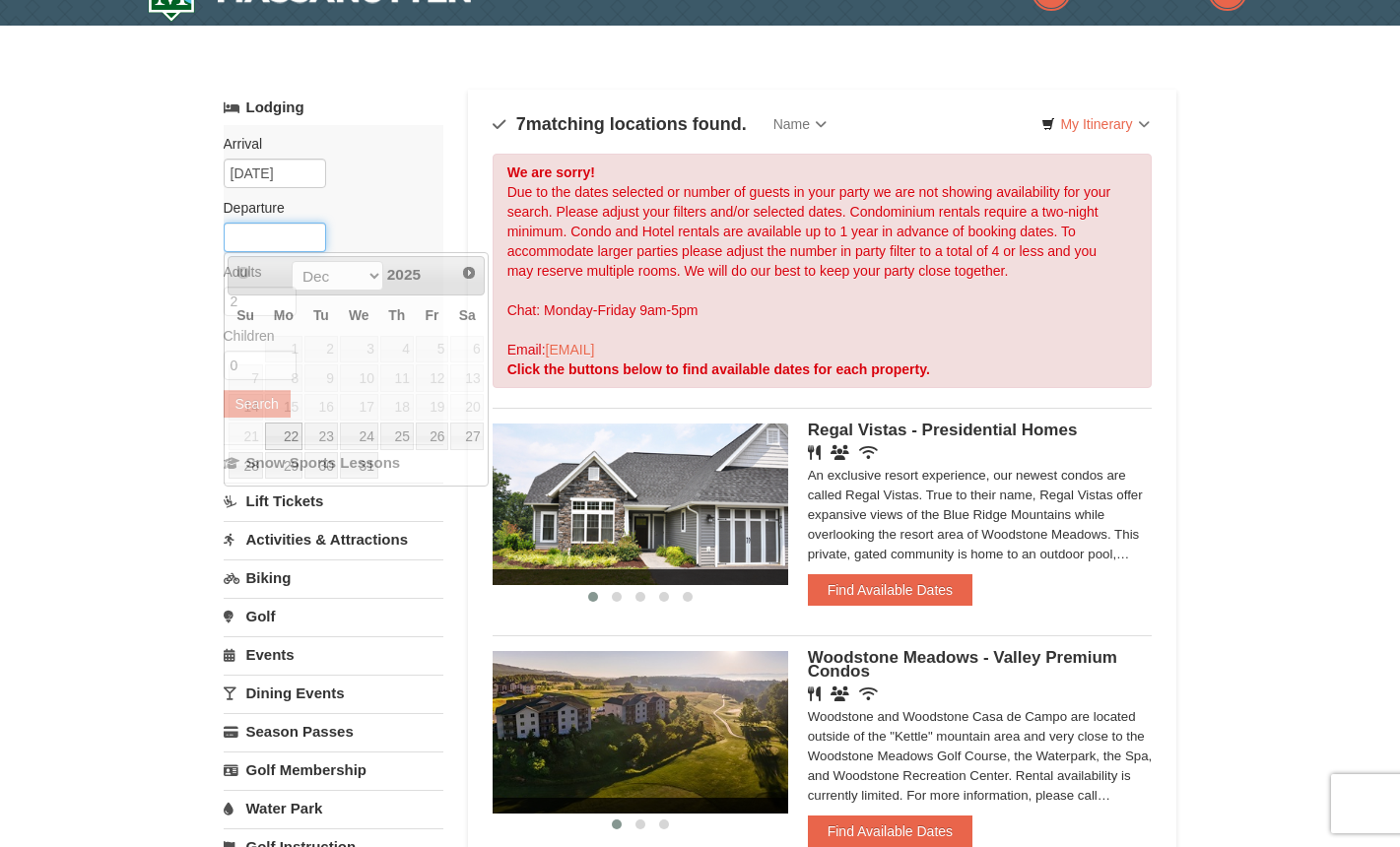 click at bounding box center (275, 237) 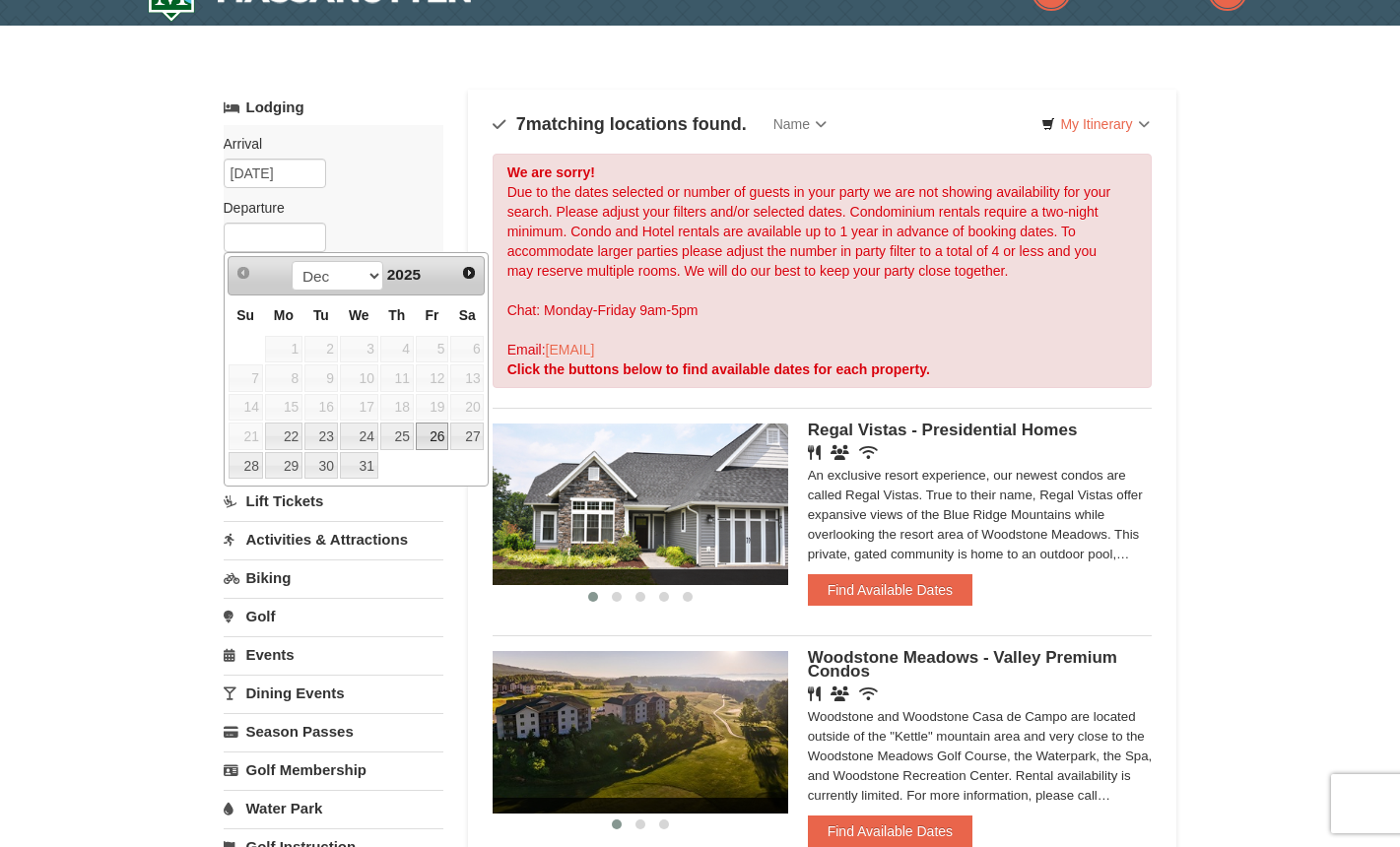 click on "26" at bounding box center [433, 436] 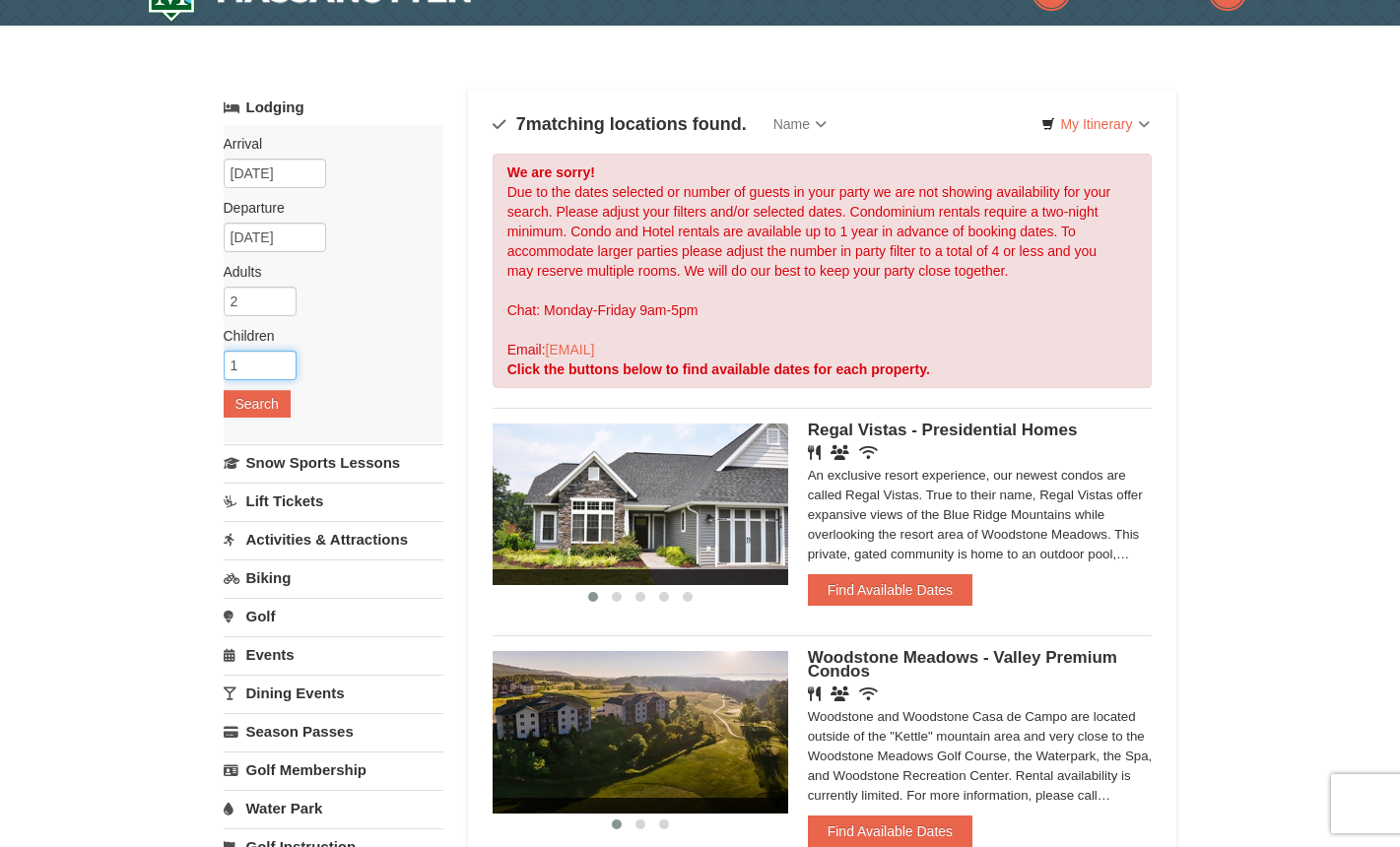 click on "1" at bounding box center [260, 365] 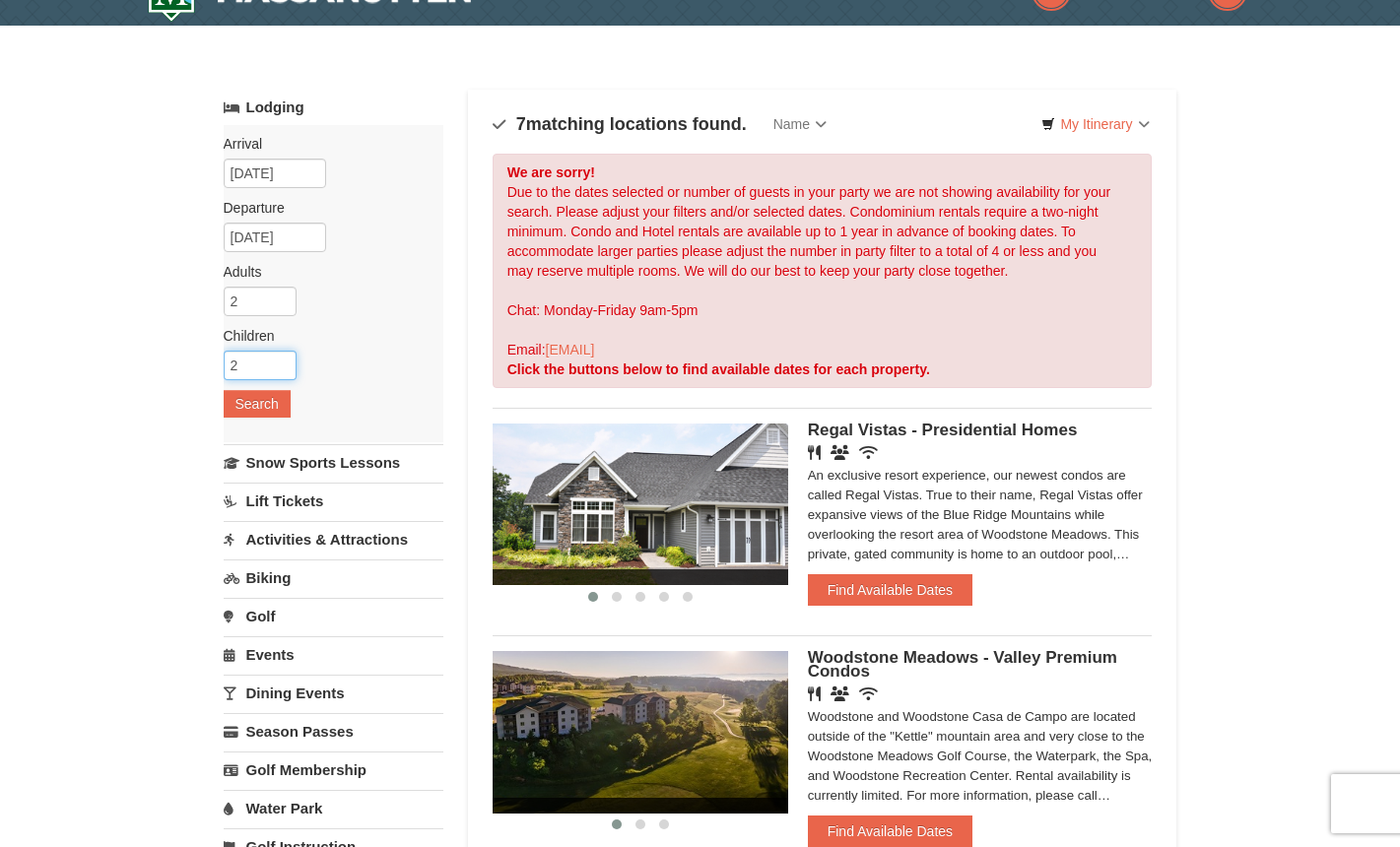 click on "2" at bounding box center [260, 365] 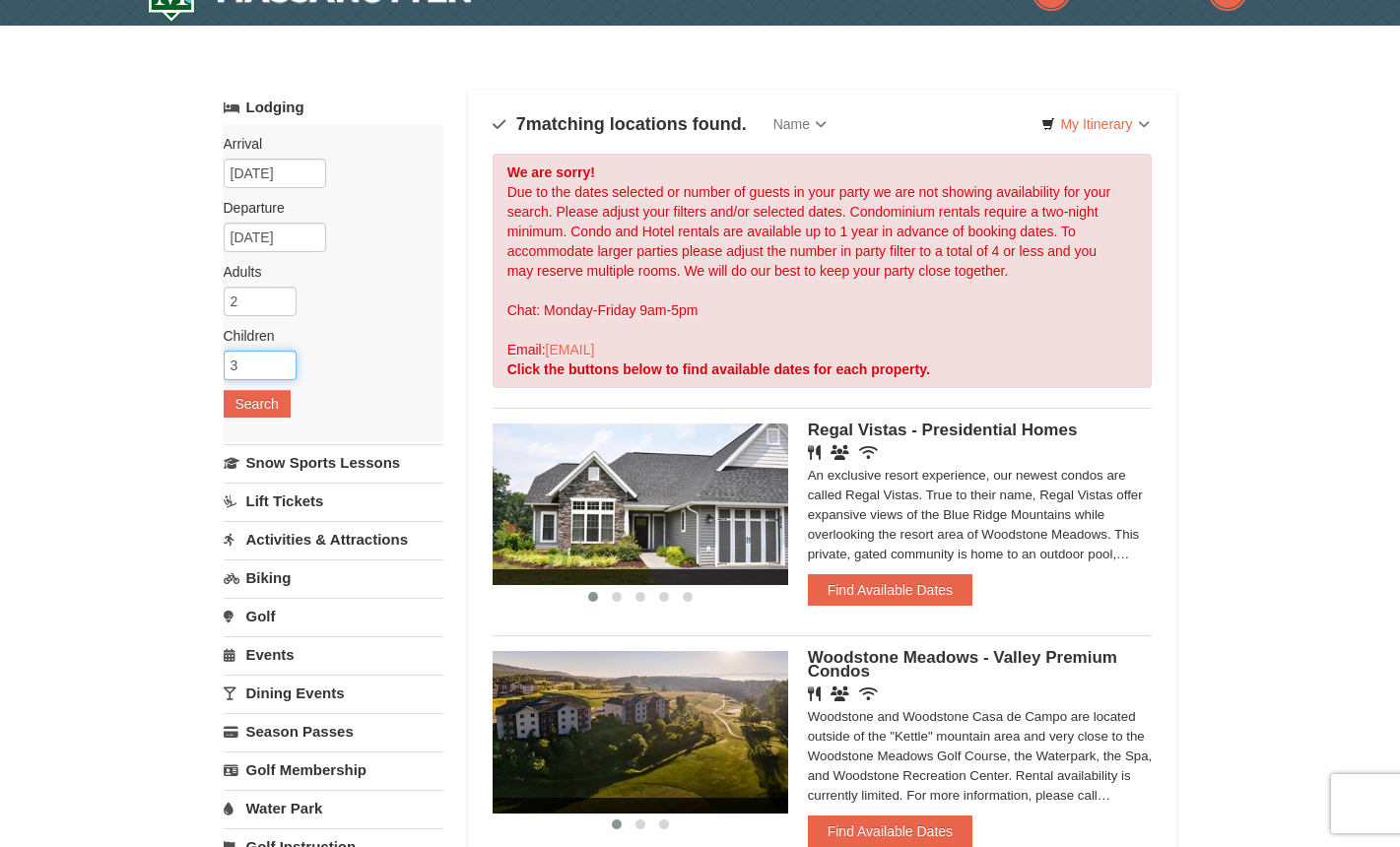 click on "3" at bounding box center [260, 365] 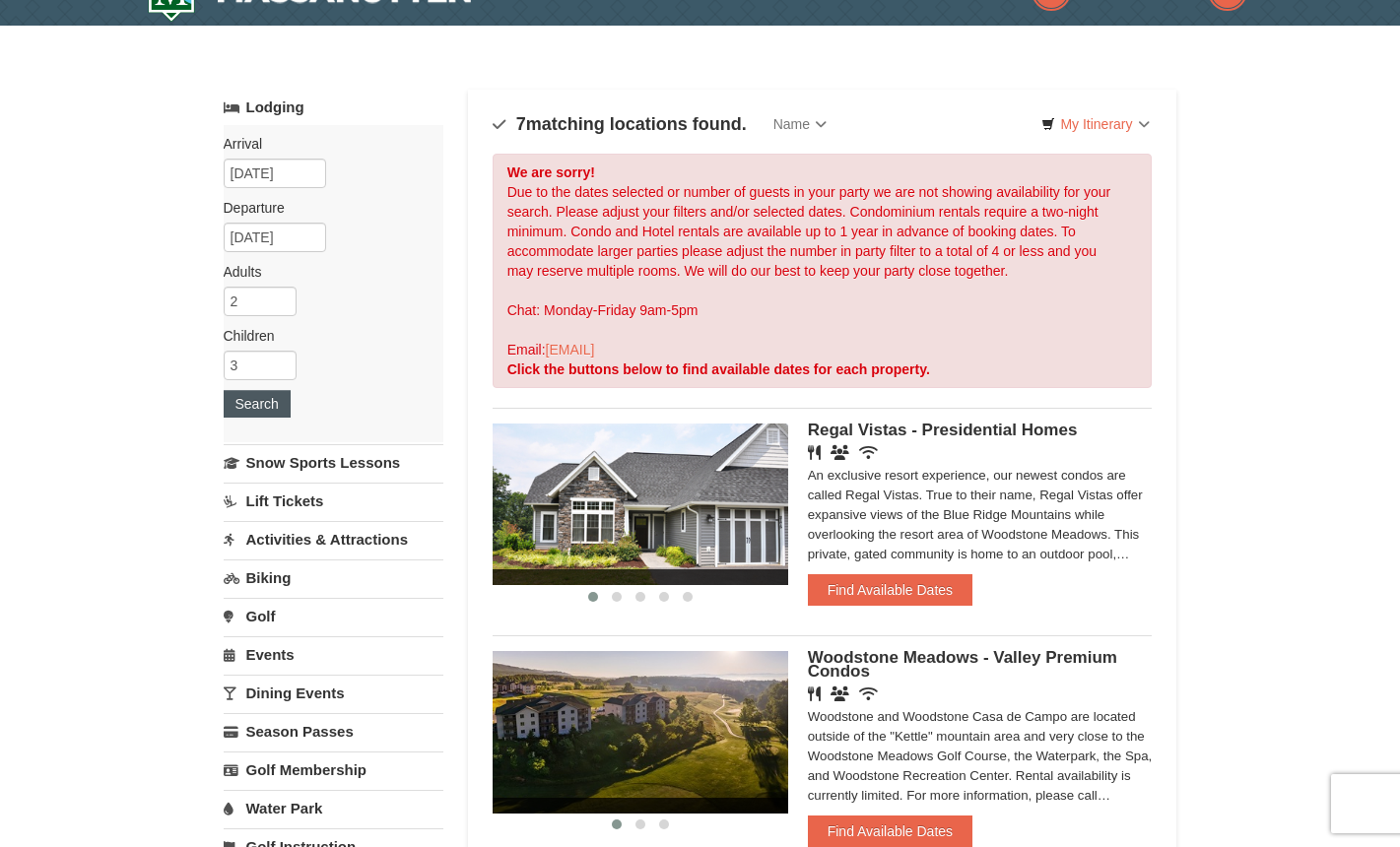 click on "Search" at bounding box center (257, 404) 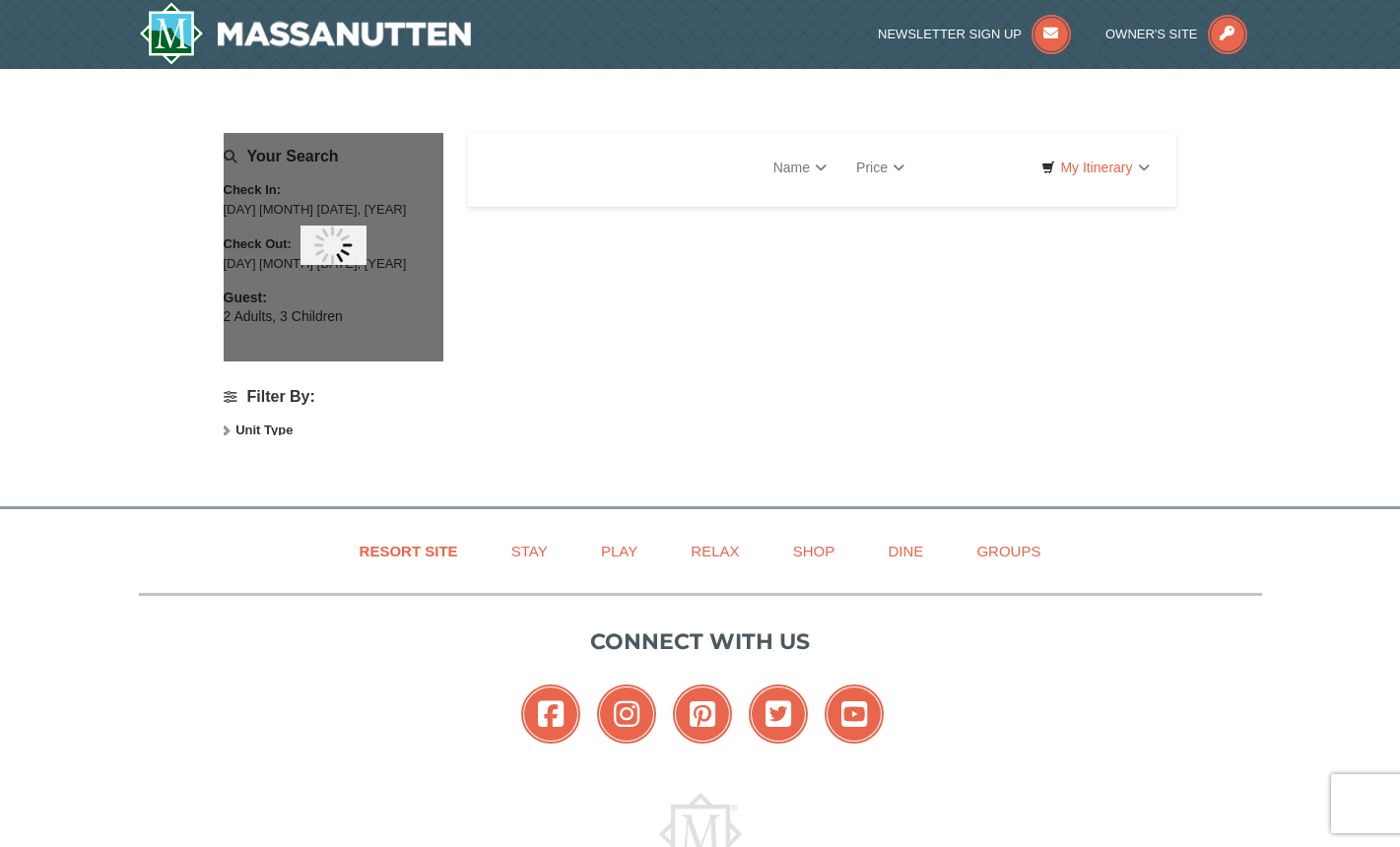 scroll, scrollTop: 0, scrollLeft: 0, axis: both 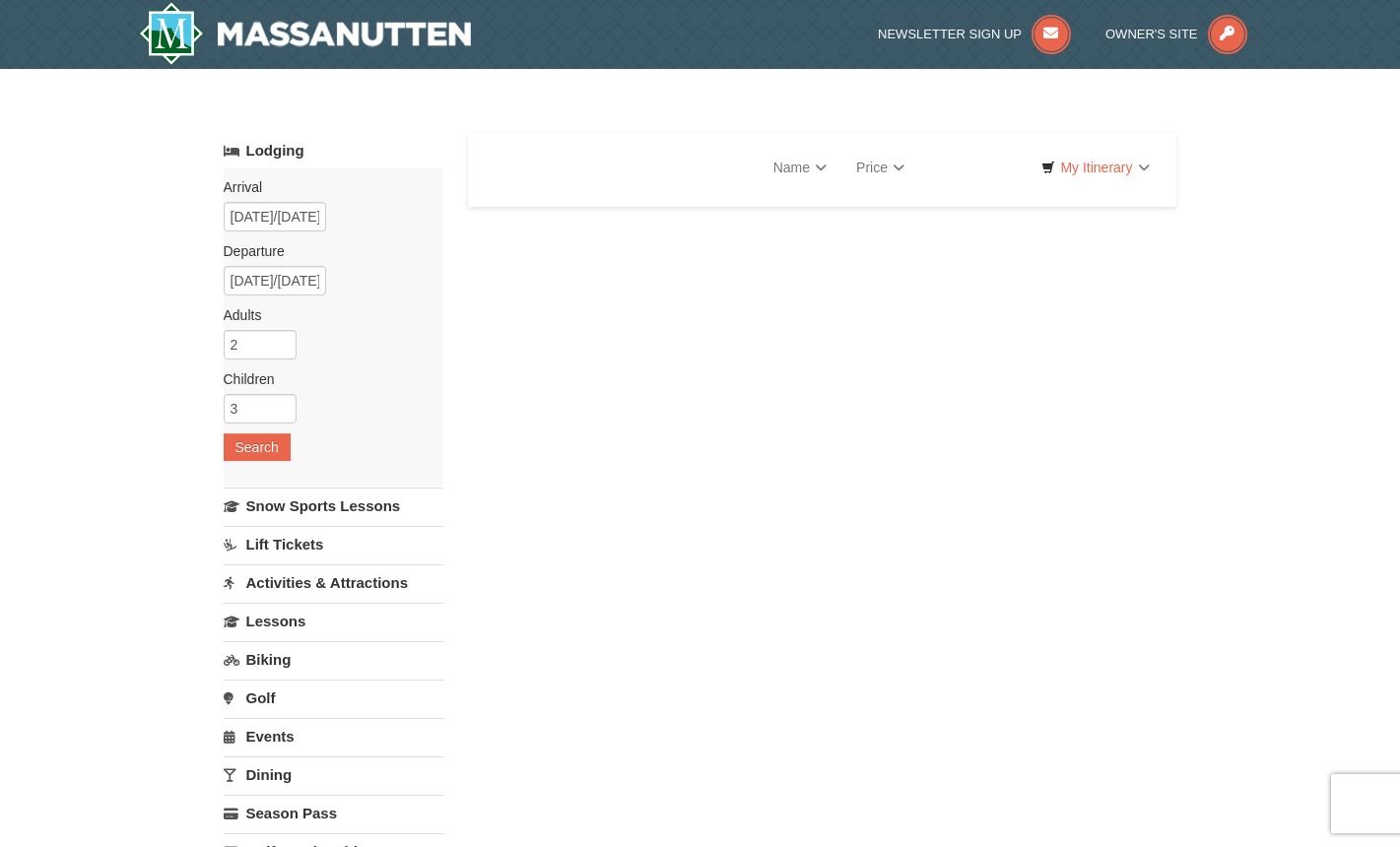 select on "8" 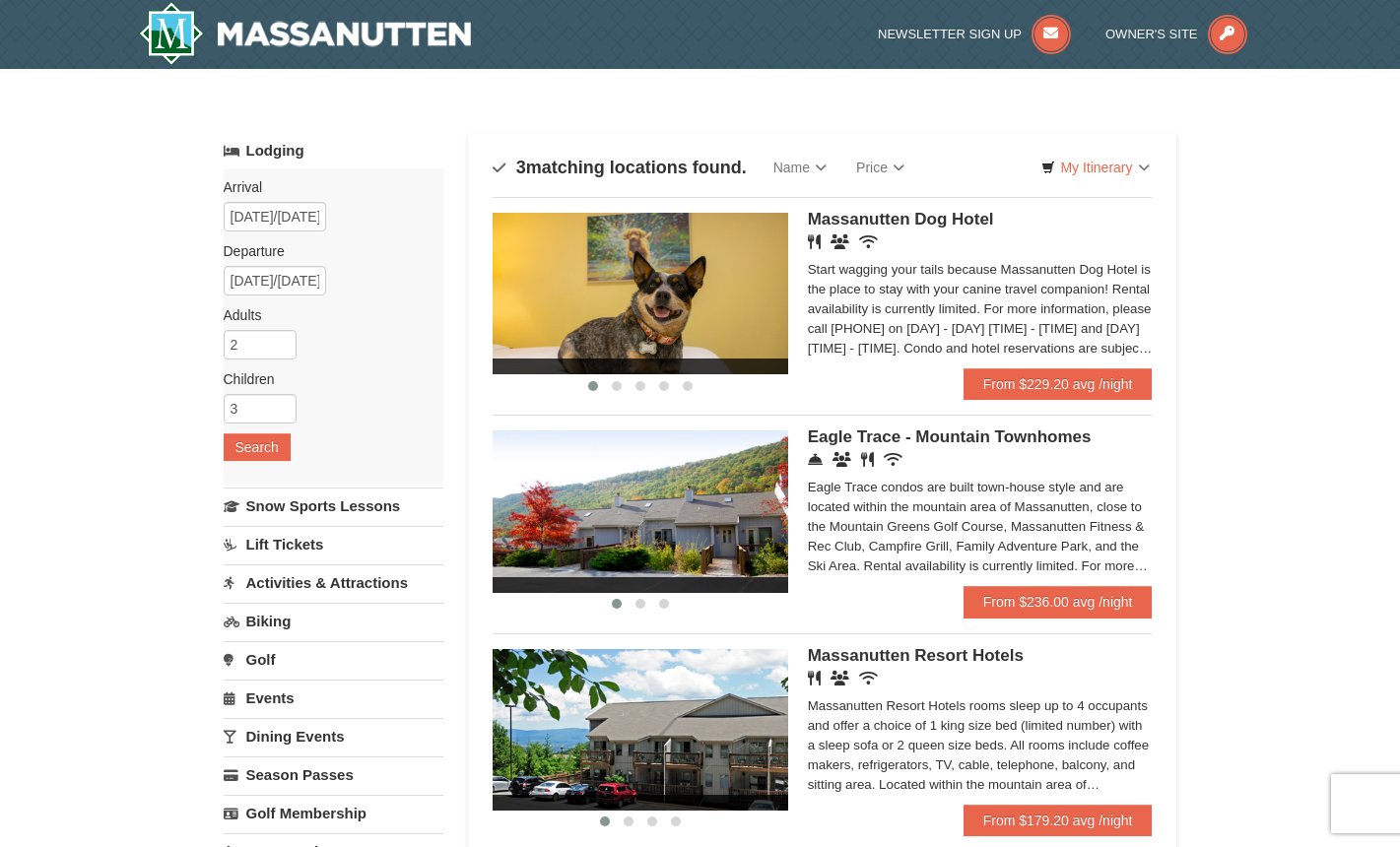 scroll, scrollTop: 0, scrollLeft: 0, axis: both 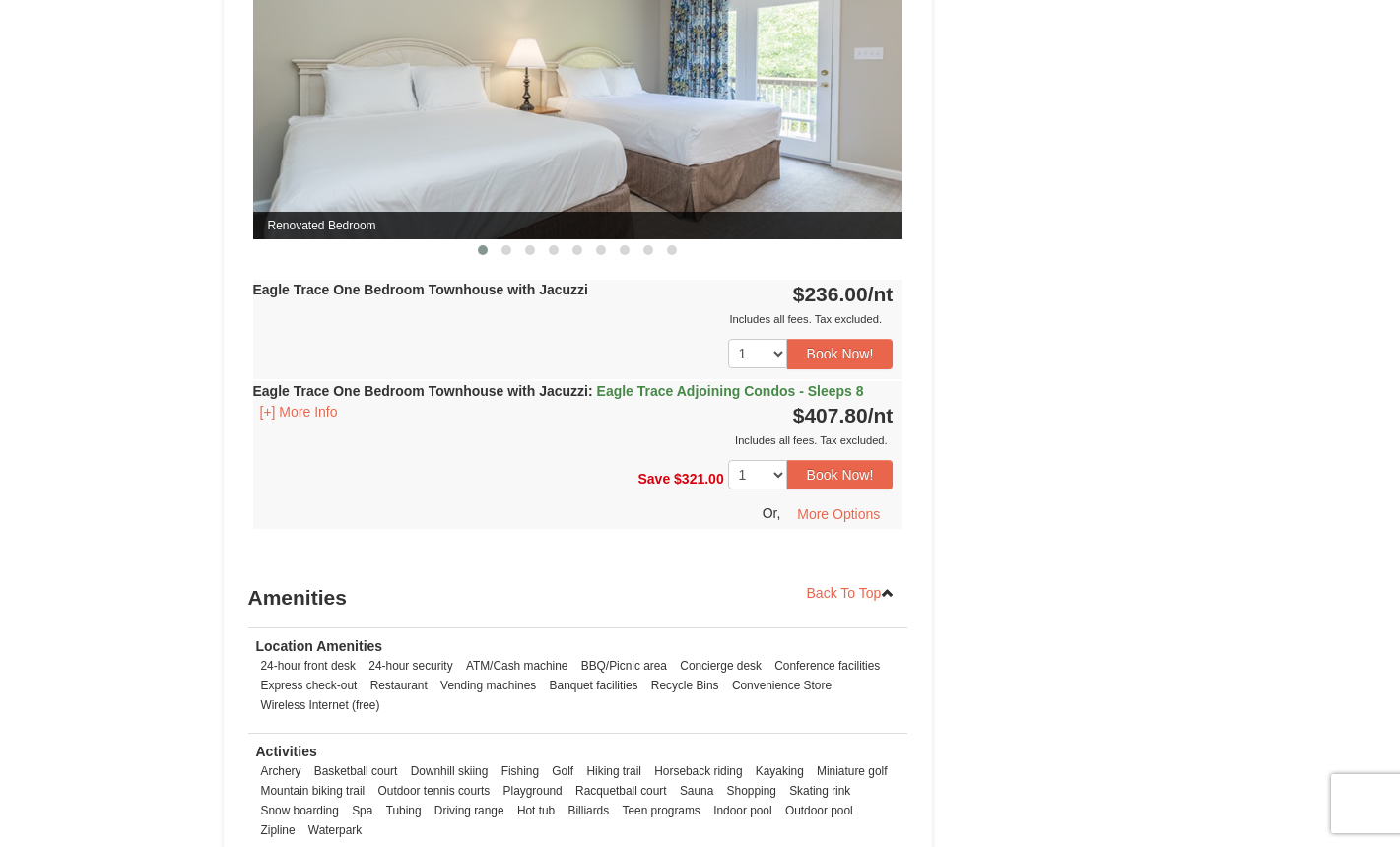 click at bounding box center [578, 61] 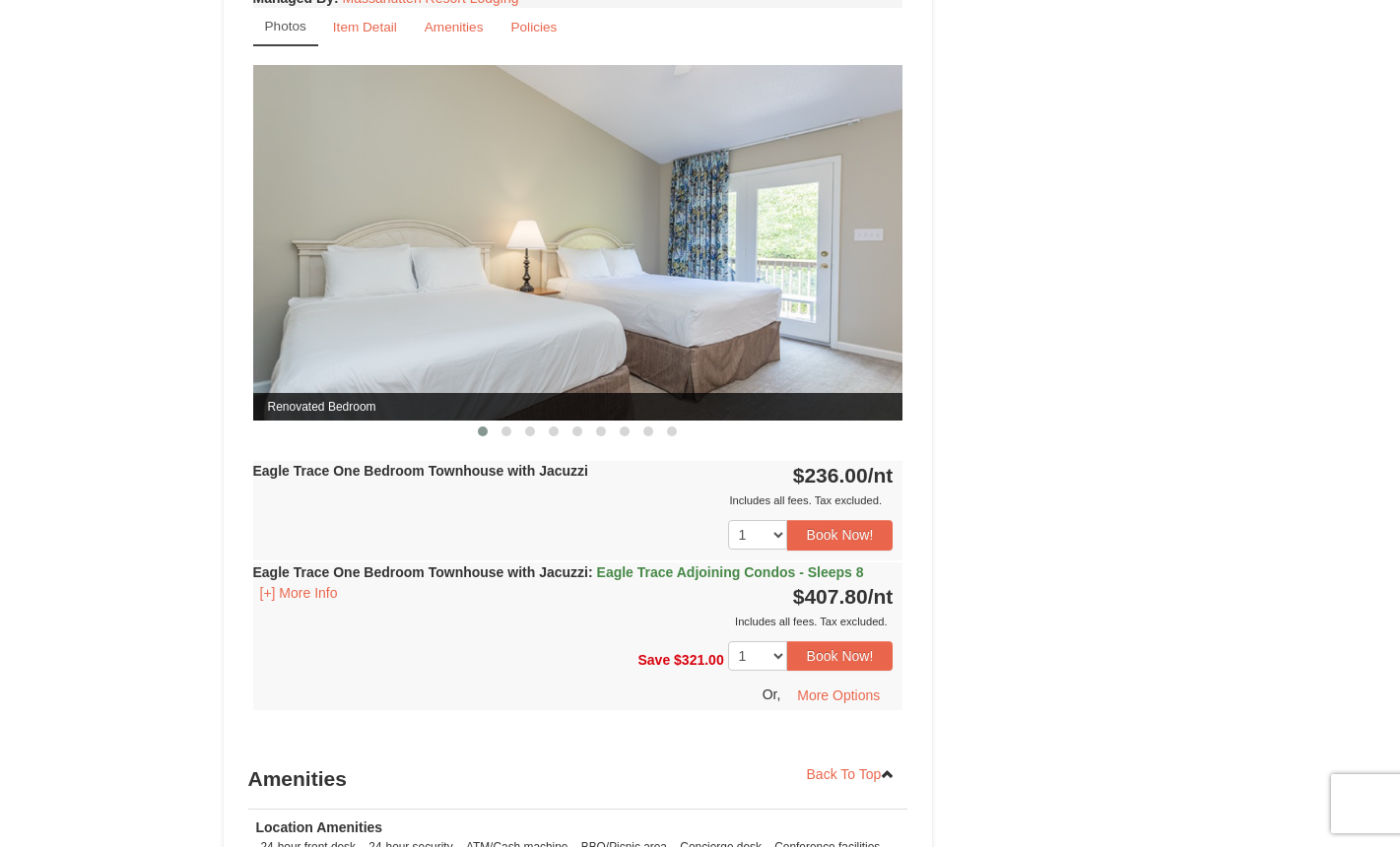 scroll, scrollTop: 1623, scrollLeft: 0, axis: vertical 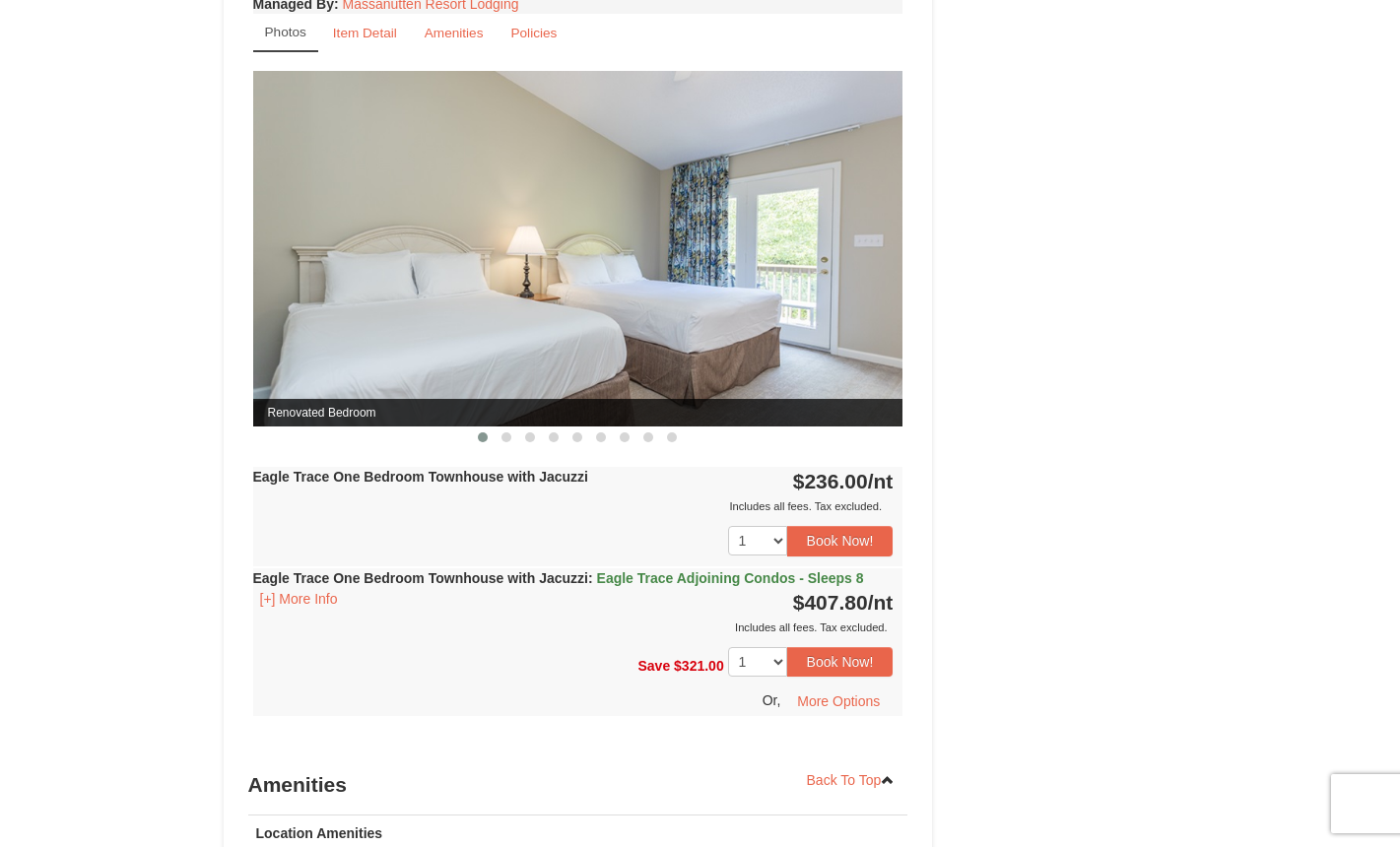 click at bounding box center (578, 248) 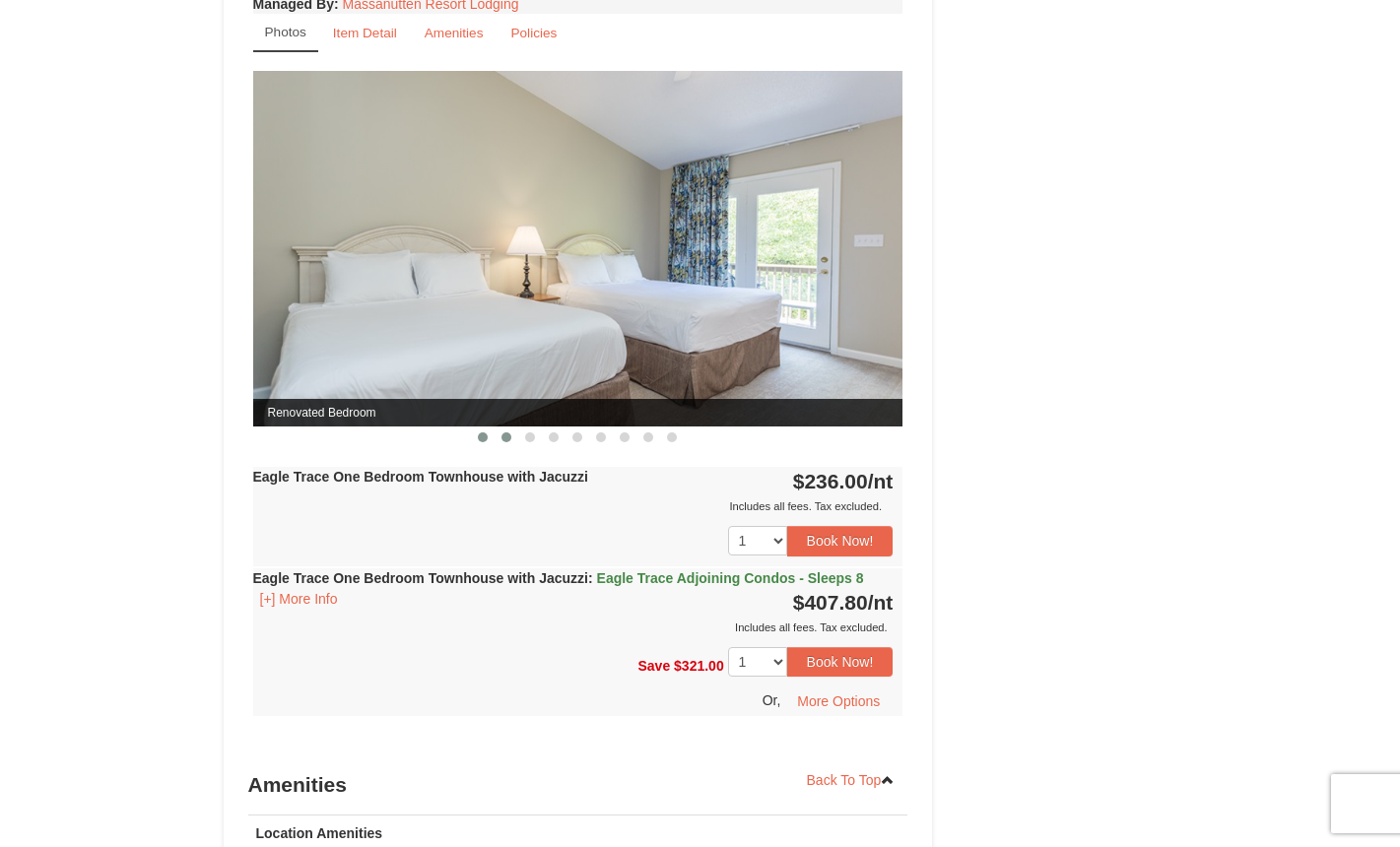 click at bounding box center [506, 437] 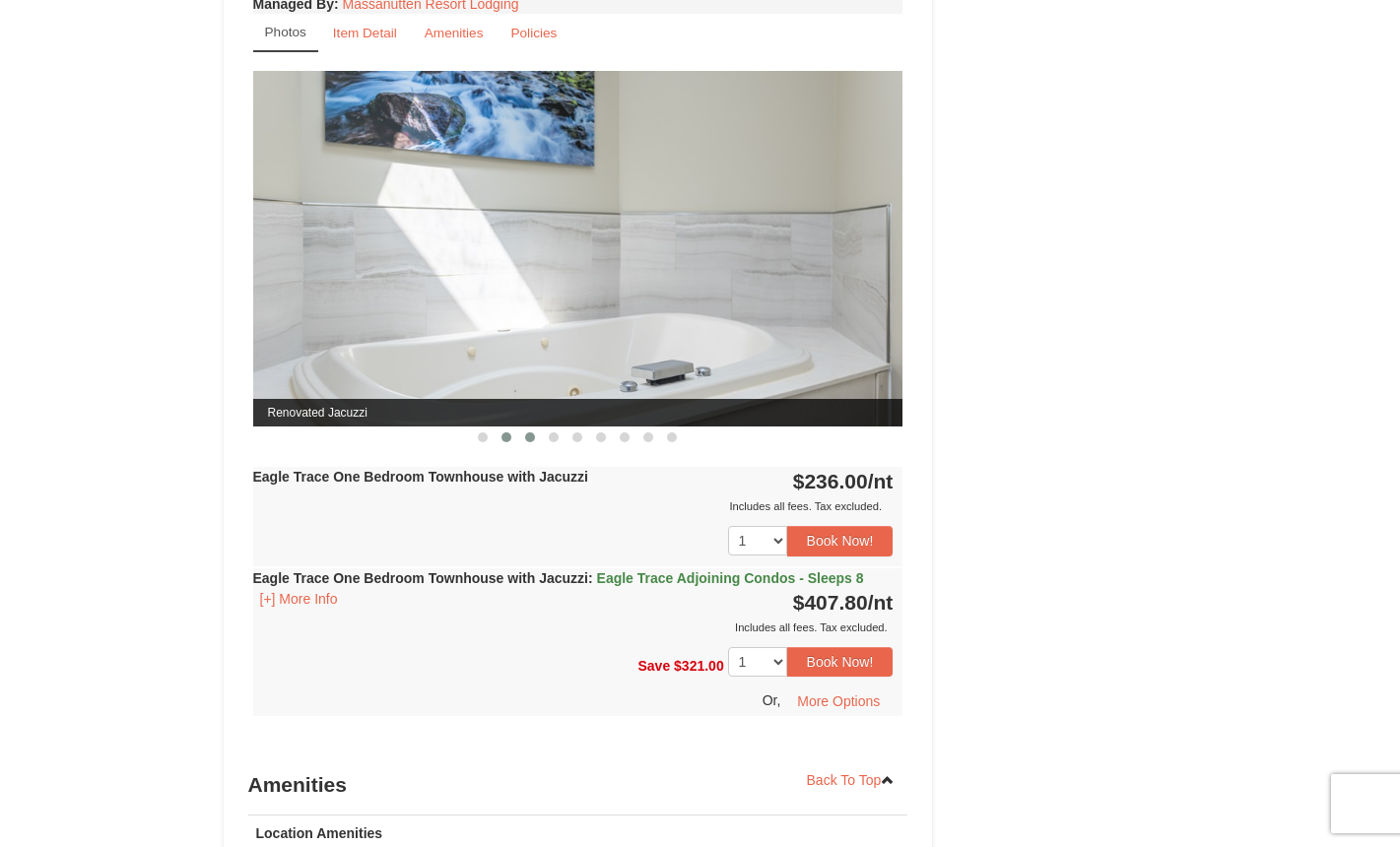 click at bounding box center (530, 437) 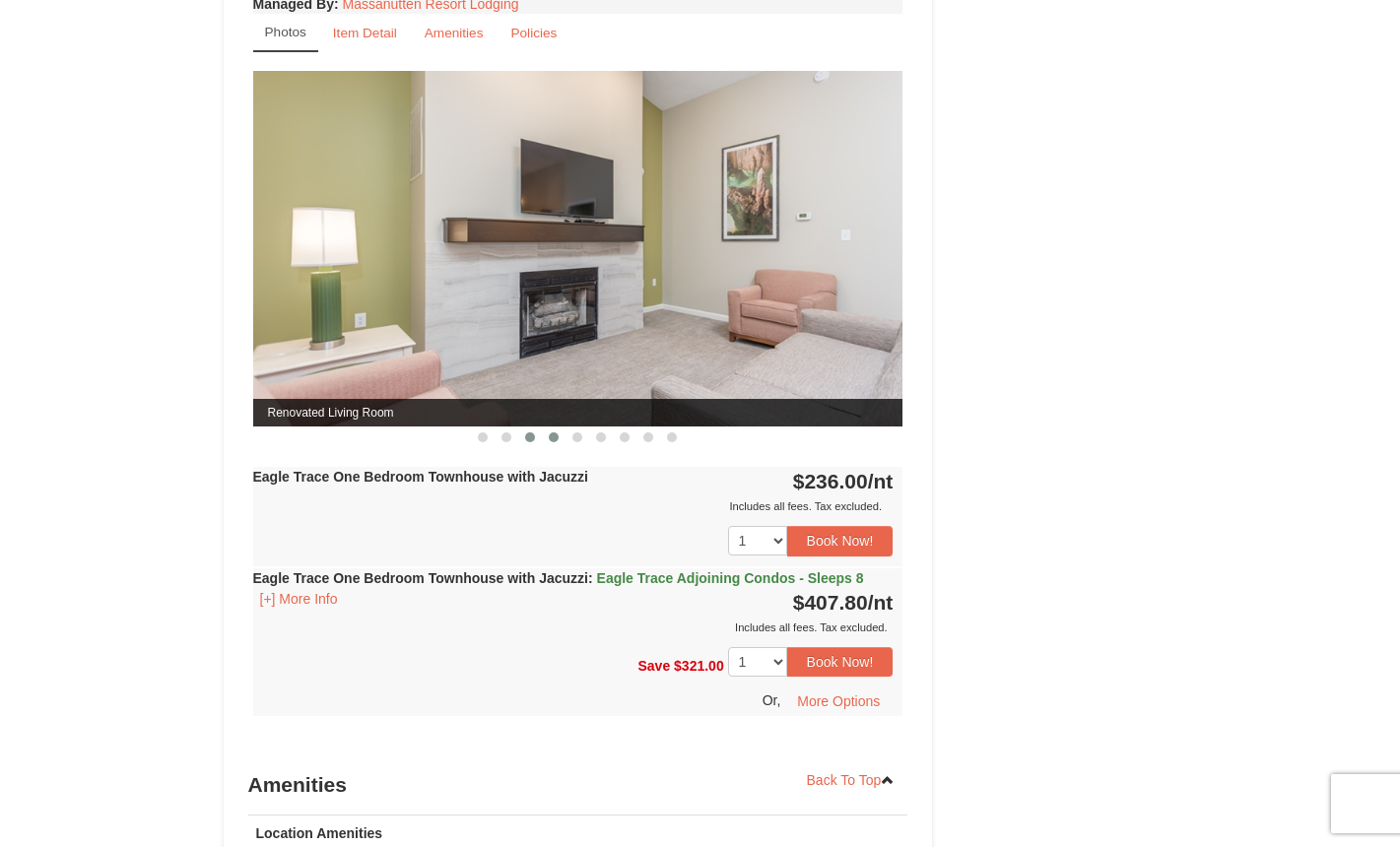 click at bounding box center [554, 437] 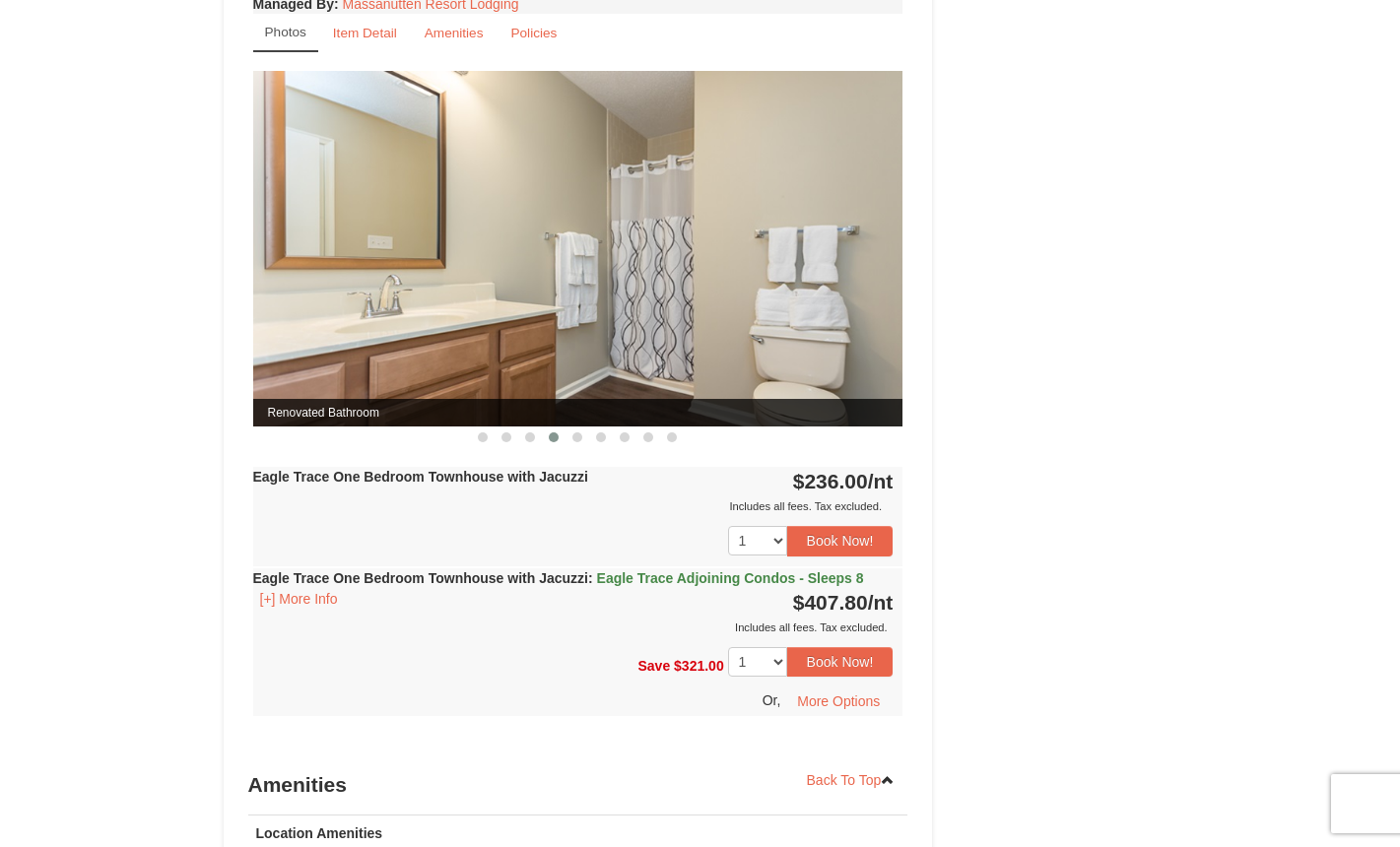 click at bounding box center (554, 437) 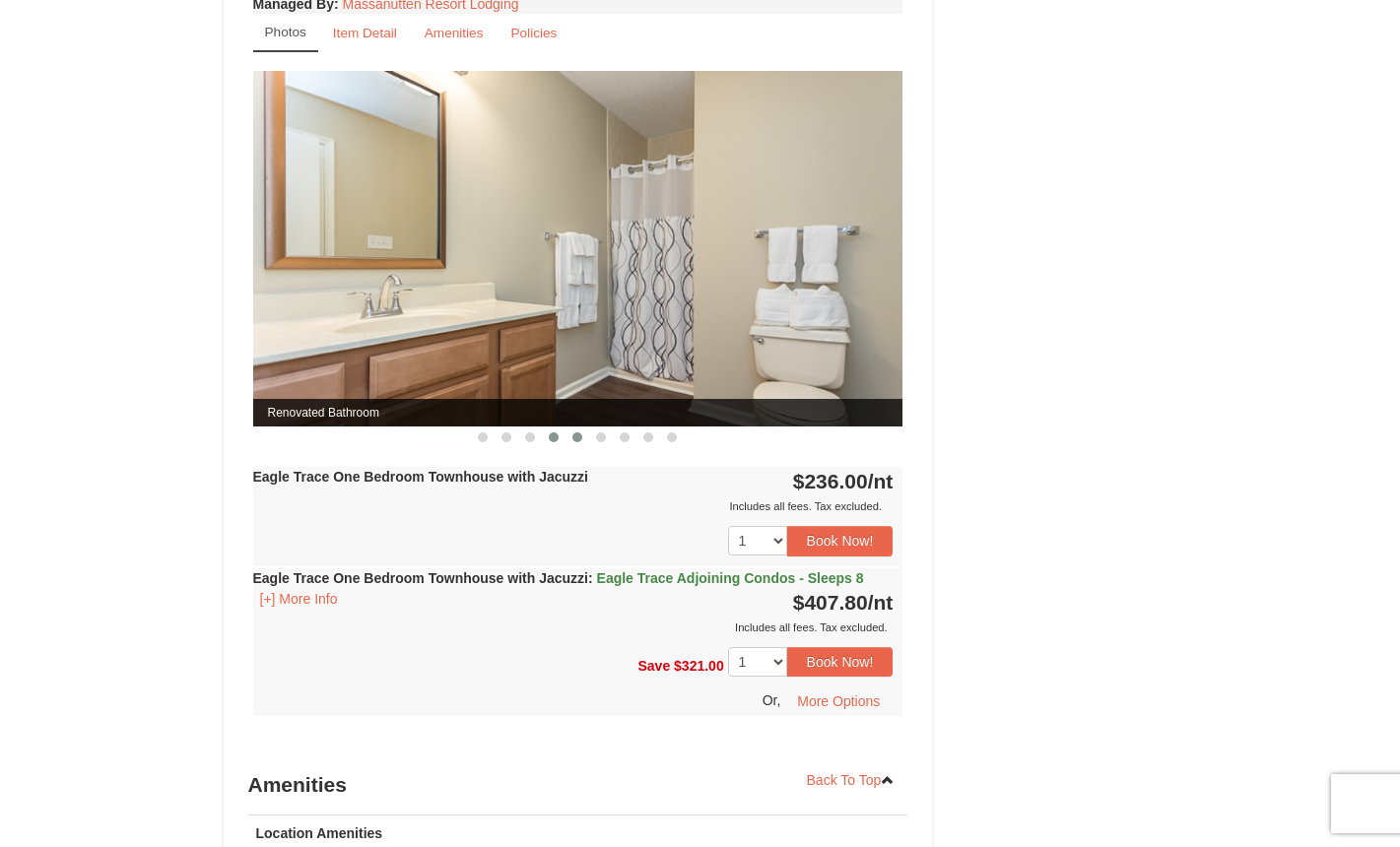 click at bounding box center [577, 437] 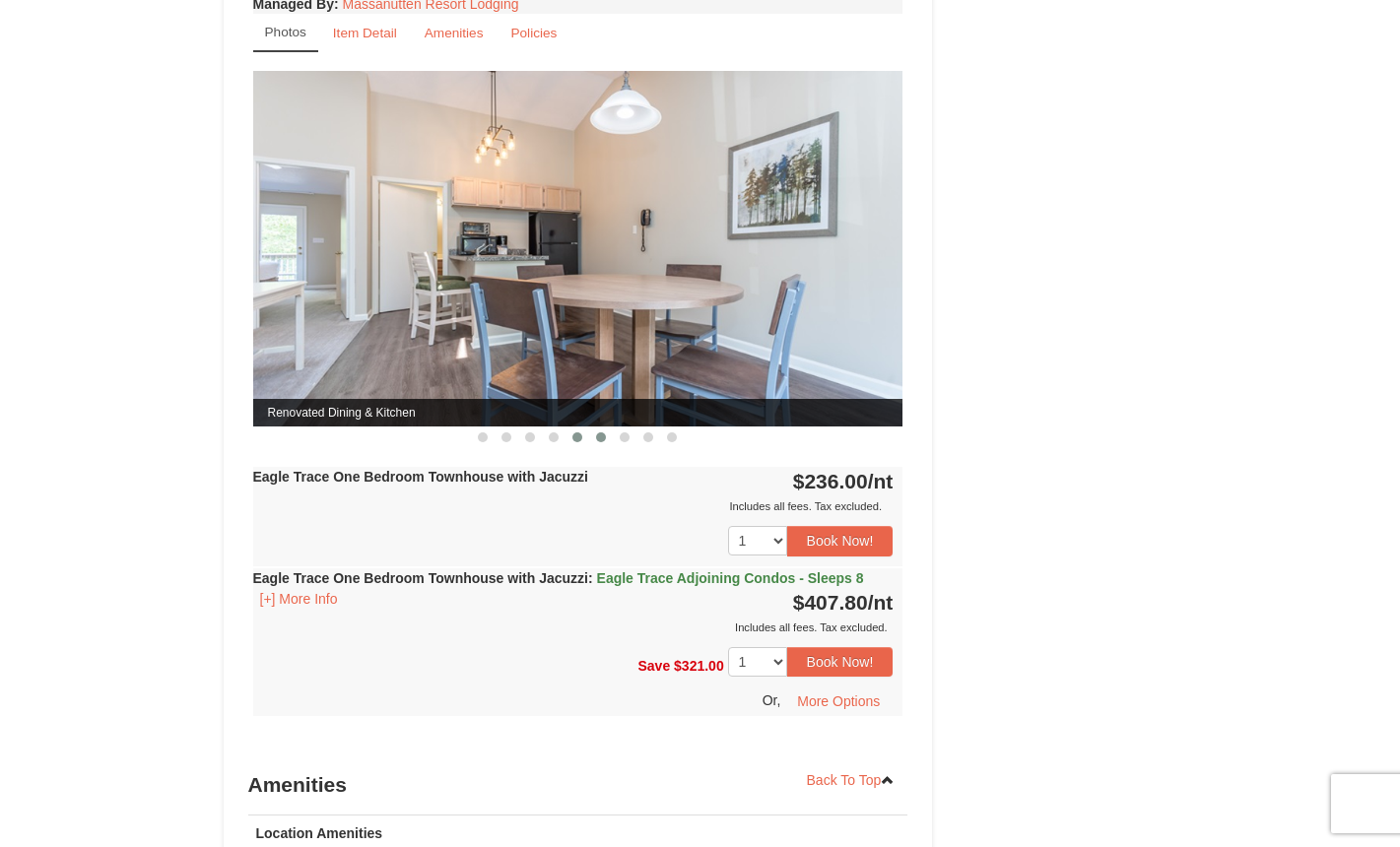 click at bounding box center [601, 437] 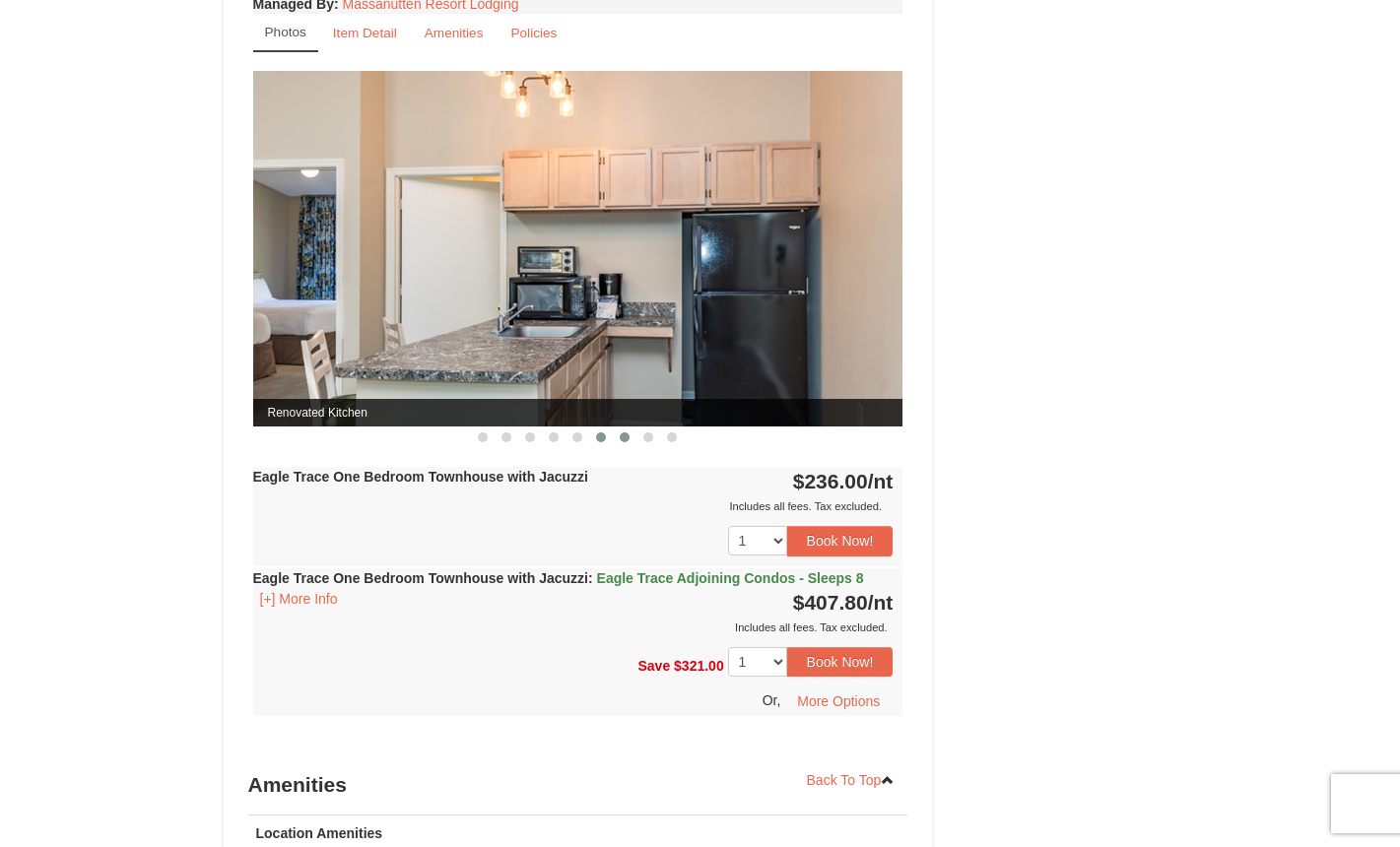 click at bounding box center [625, 437] 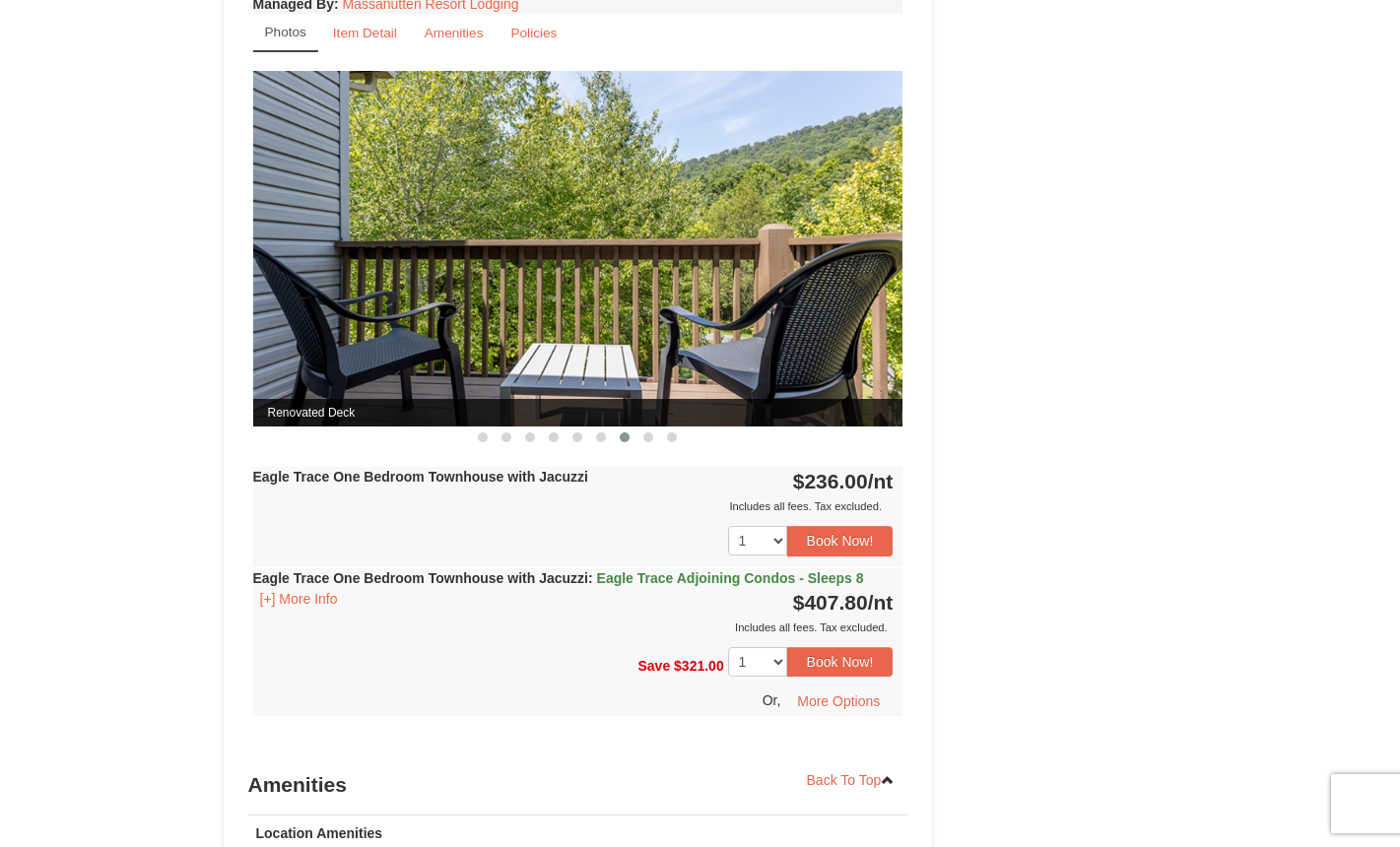 click at bounding box center [625, 437] 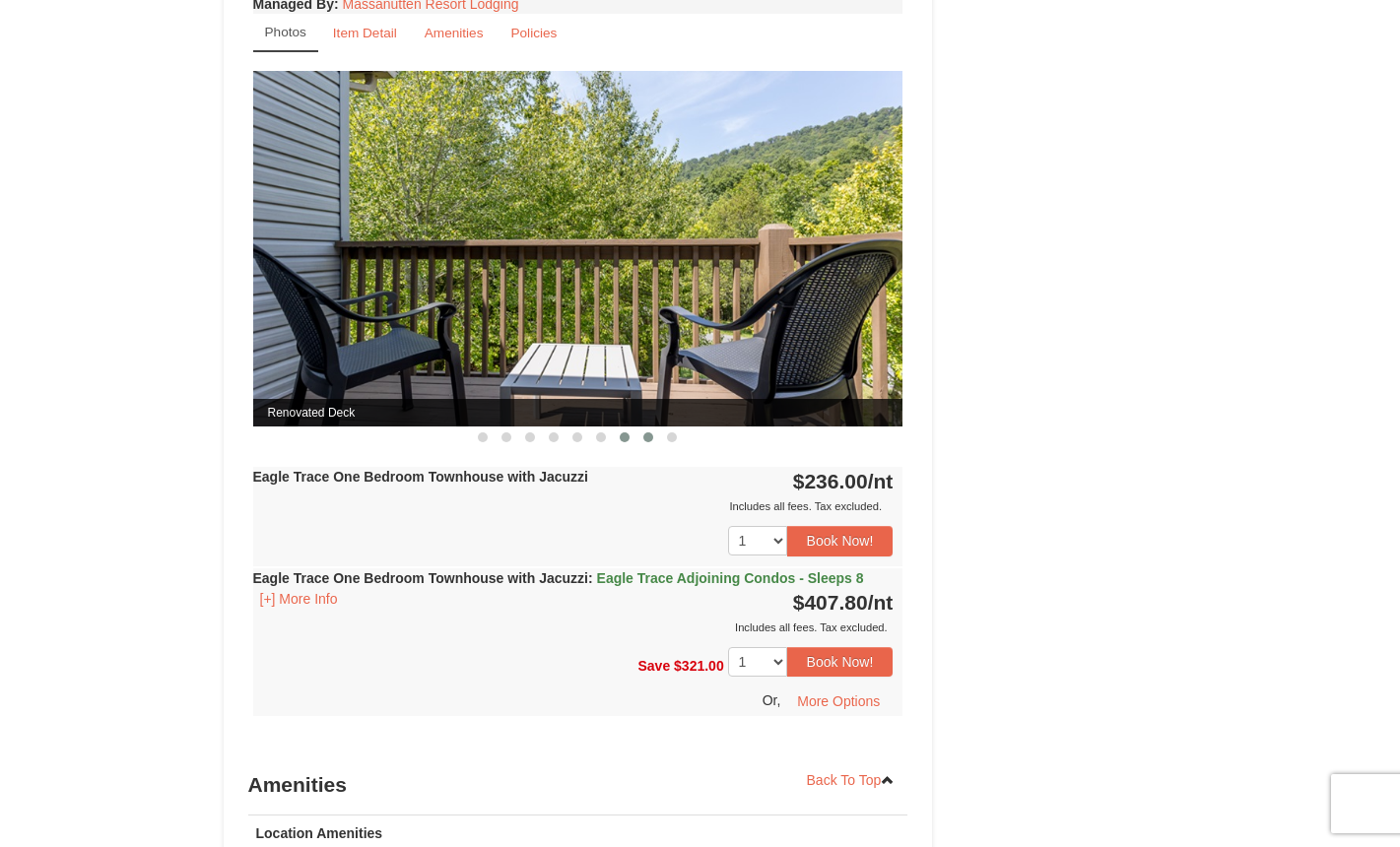 click at bounding box center (648, 437) 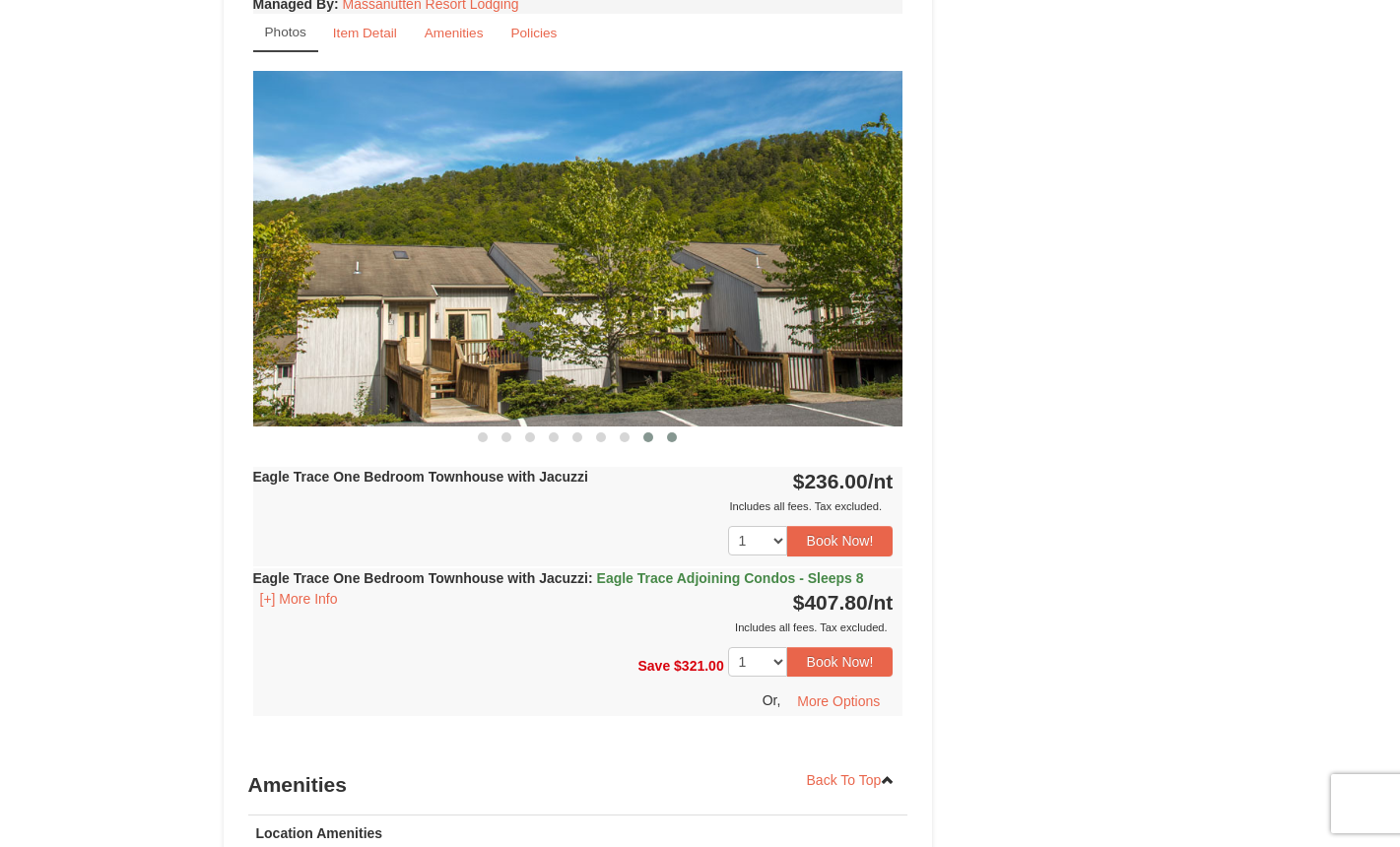 click at bounding box center (672, 437) 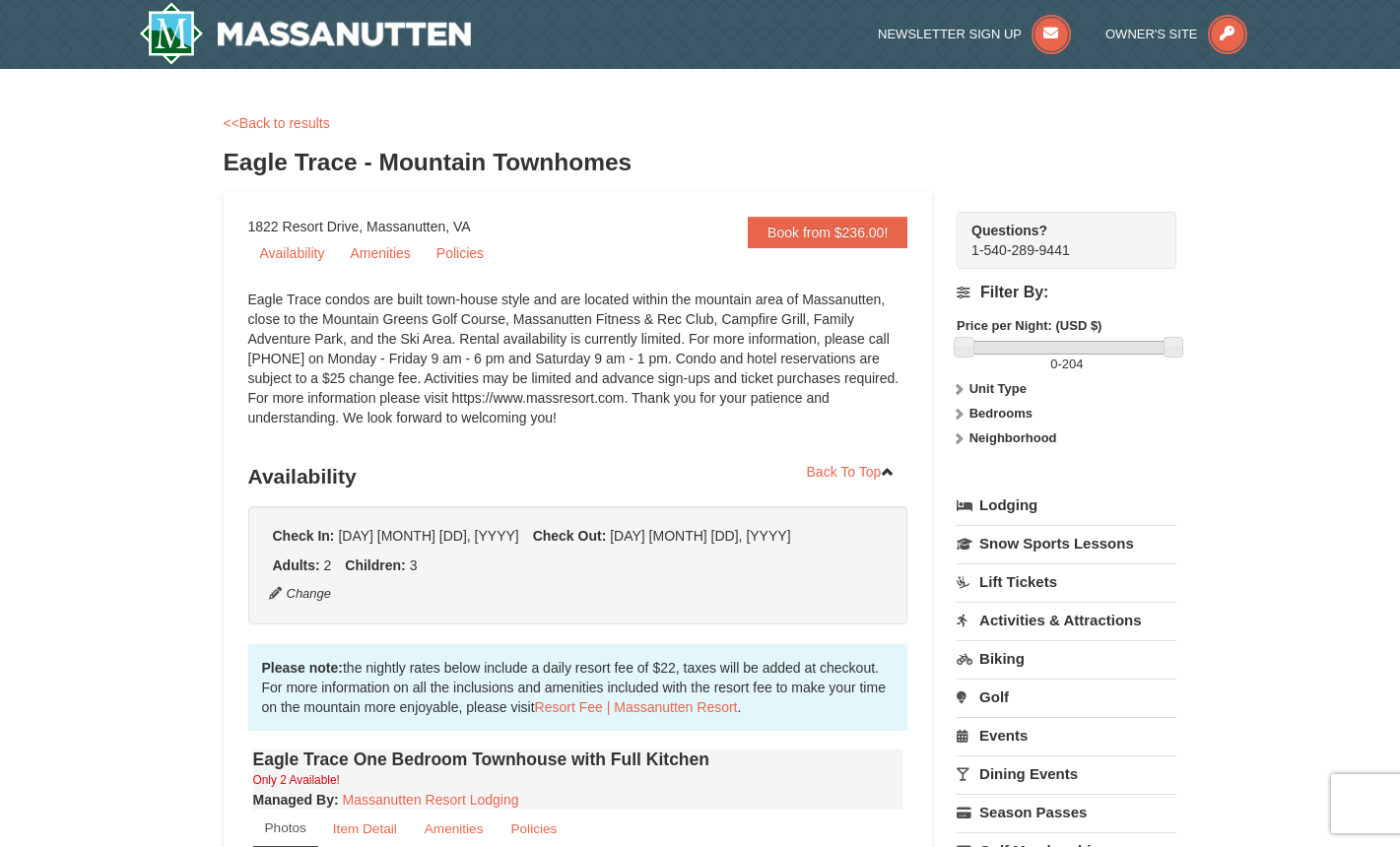 scroll, scrollTop: 0, scrollLeft: 0, axis: both 